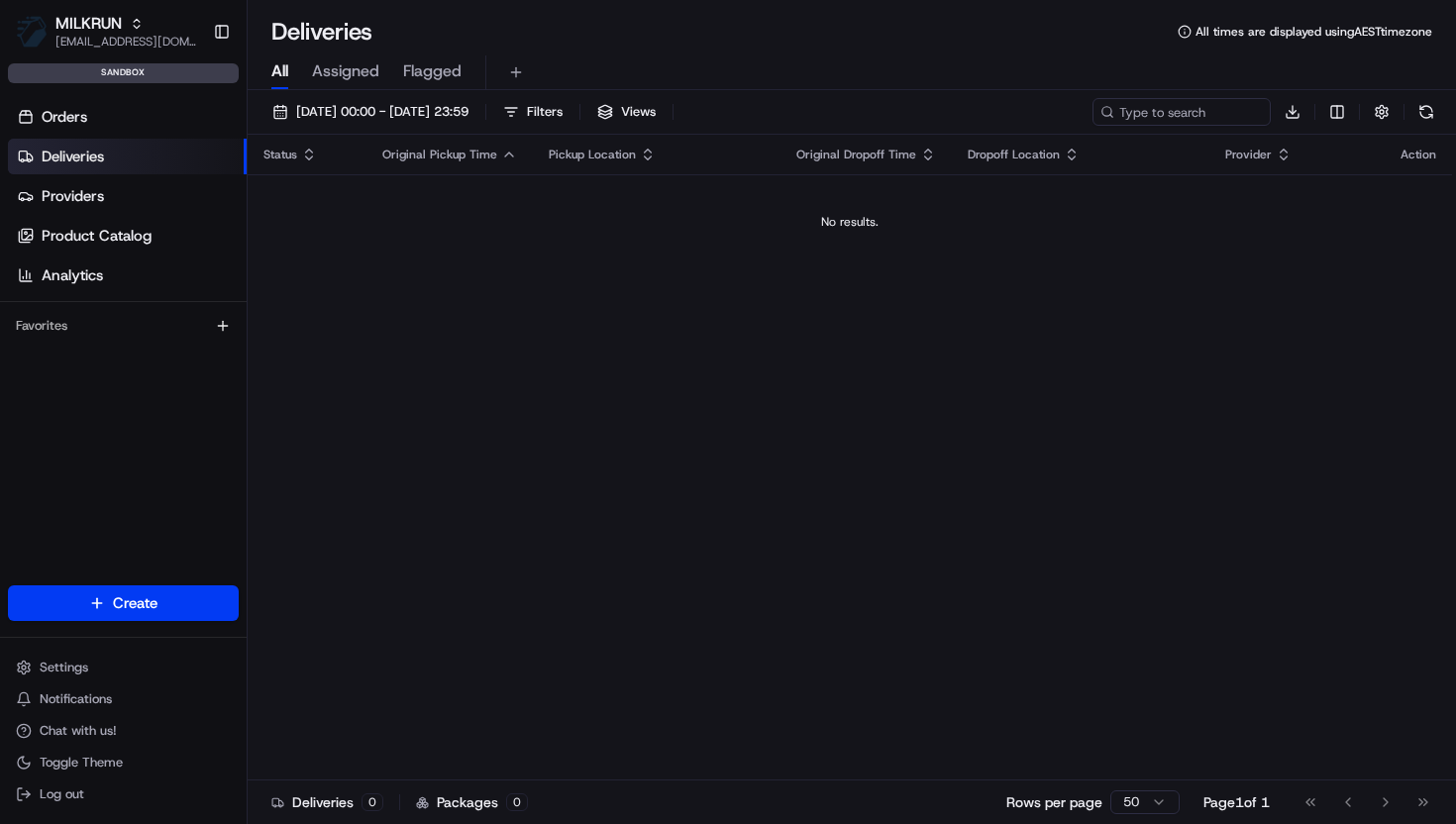 scroll, scrollTop: 0, scrollLeft: 0, axis: both 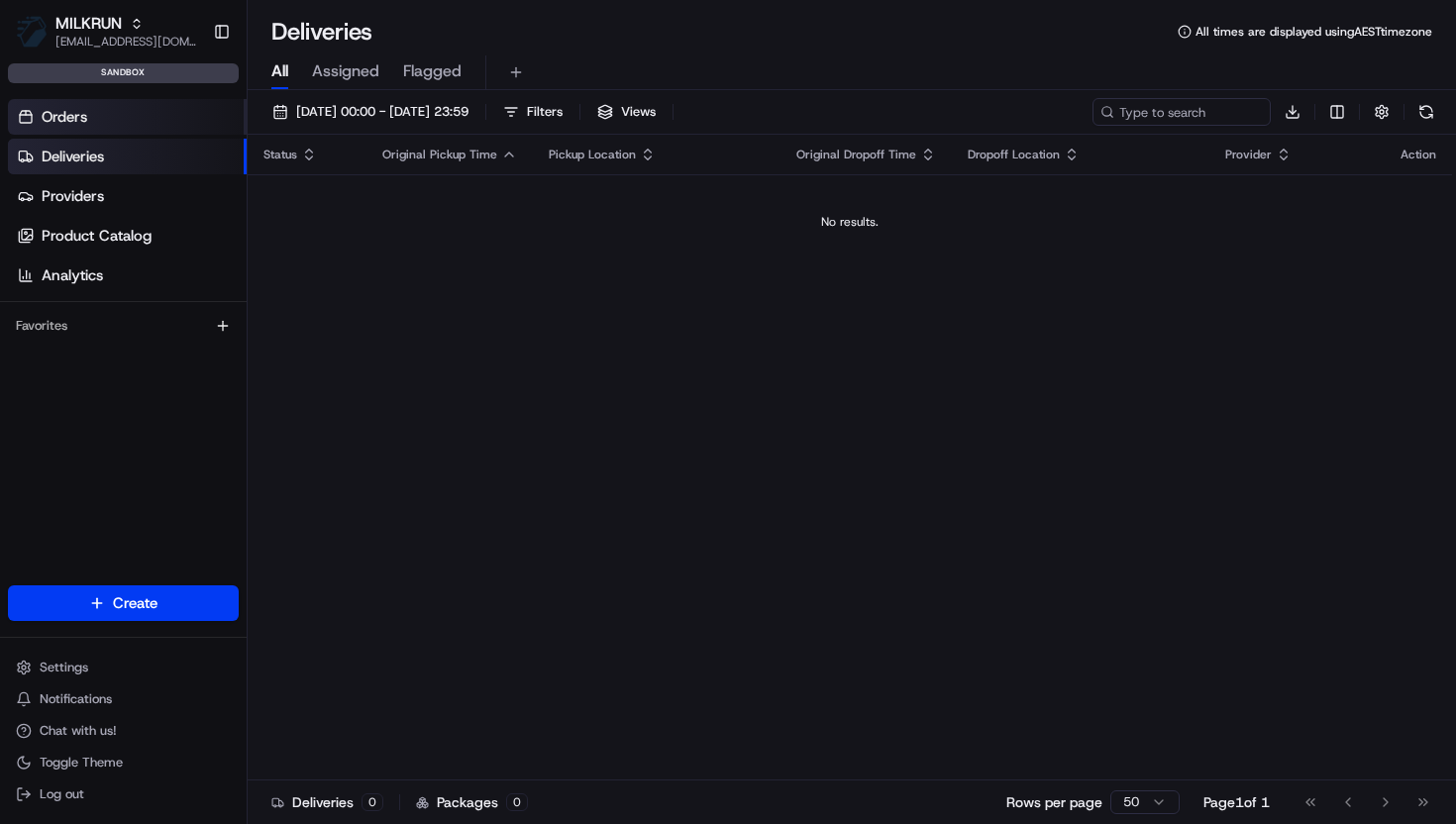 click on "Orders" at bounding box center [64, 117] 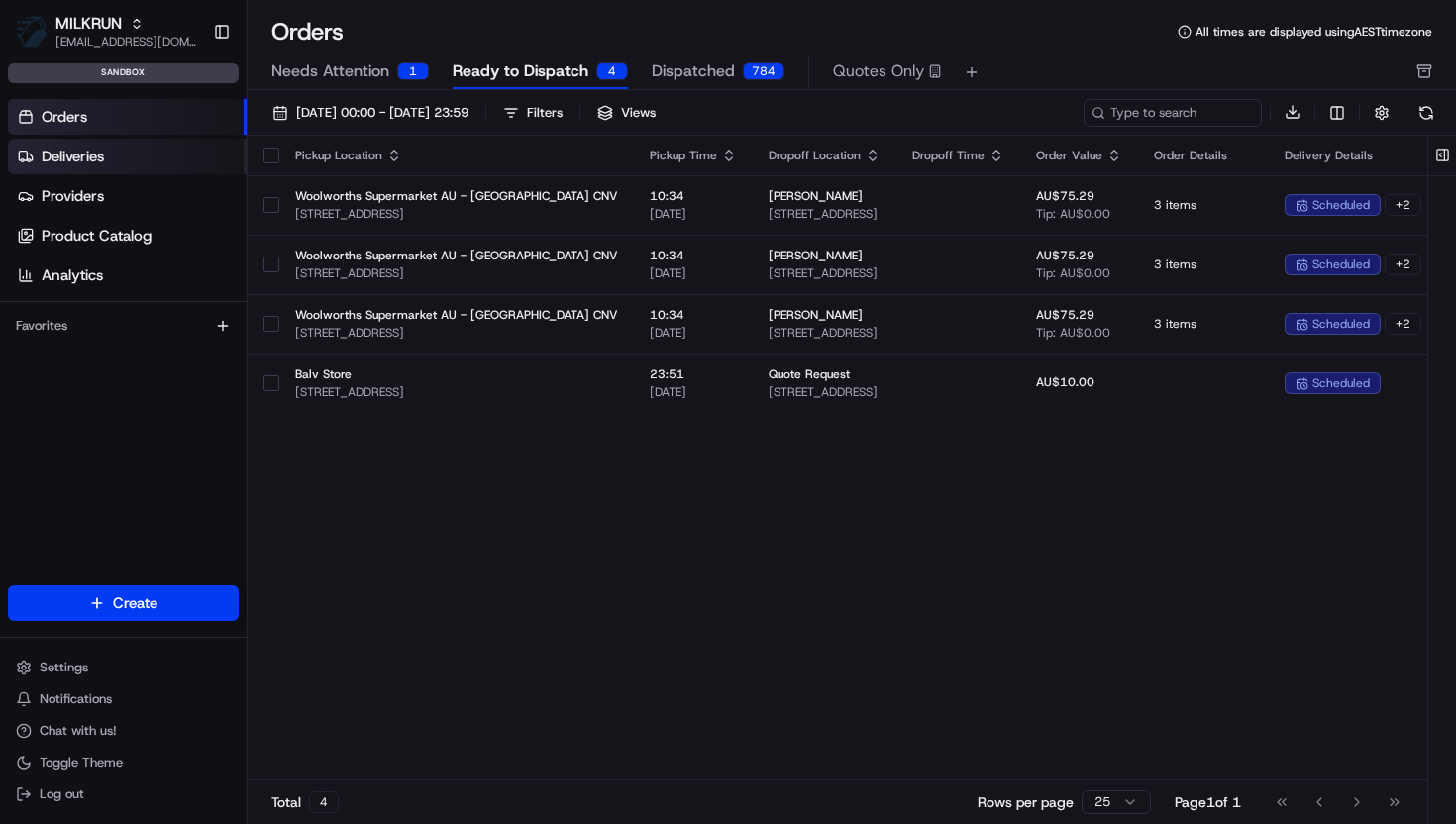 click on "Deliveries" at bounding box center [72, 156] 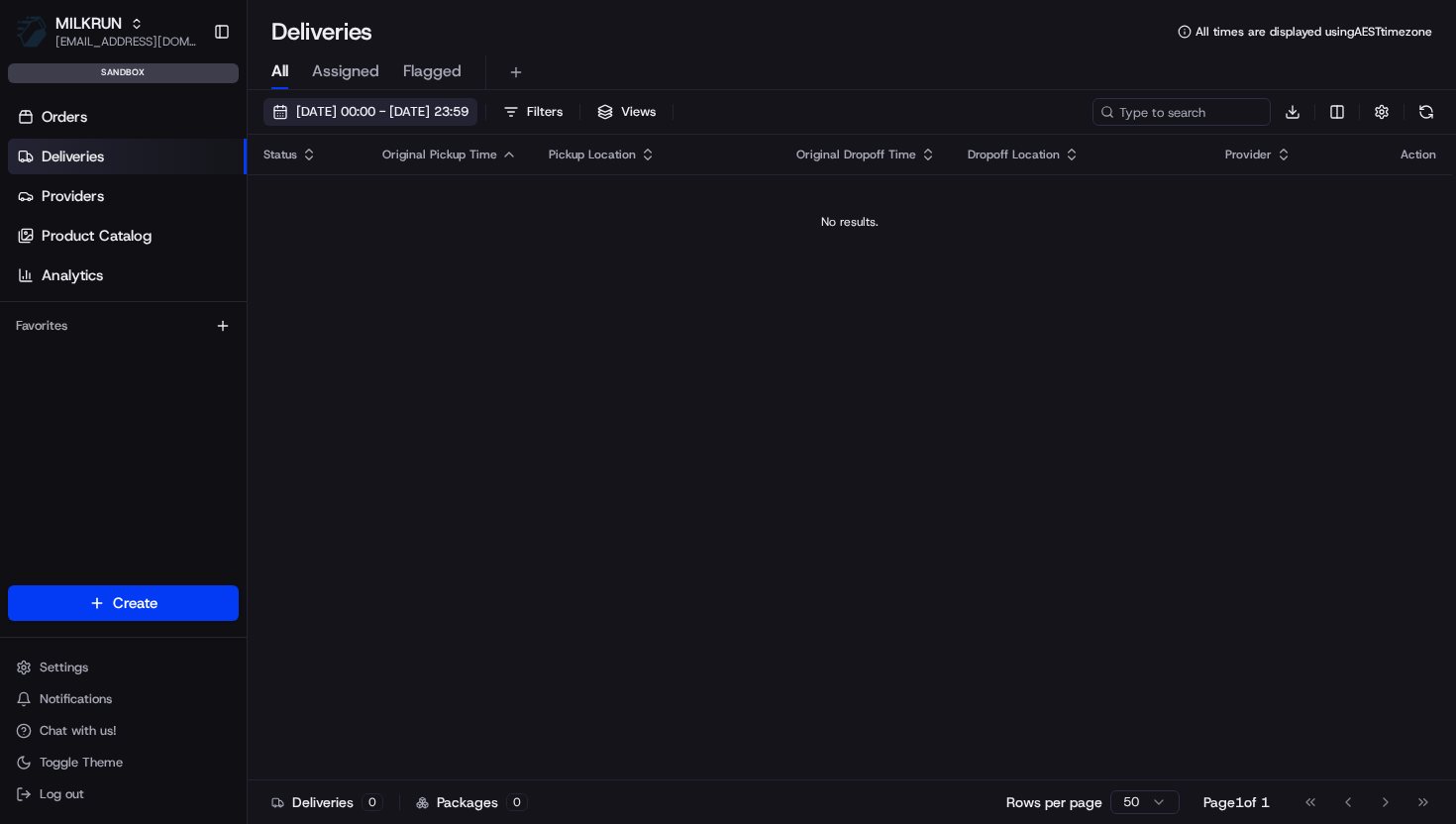 click on "[DATE] 00:00 - [DATE] 23:59" at bounding box center (382, 112) 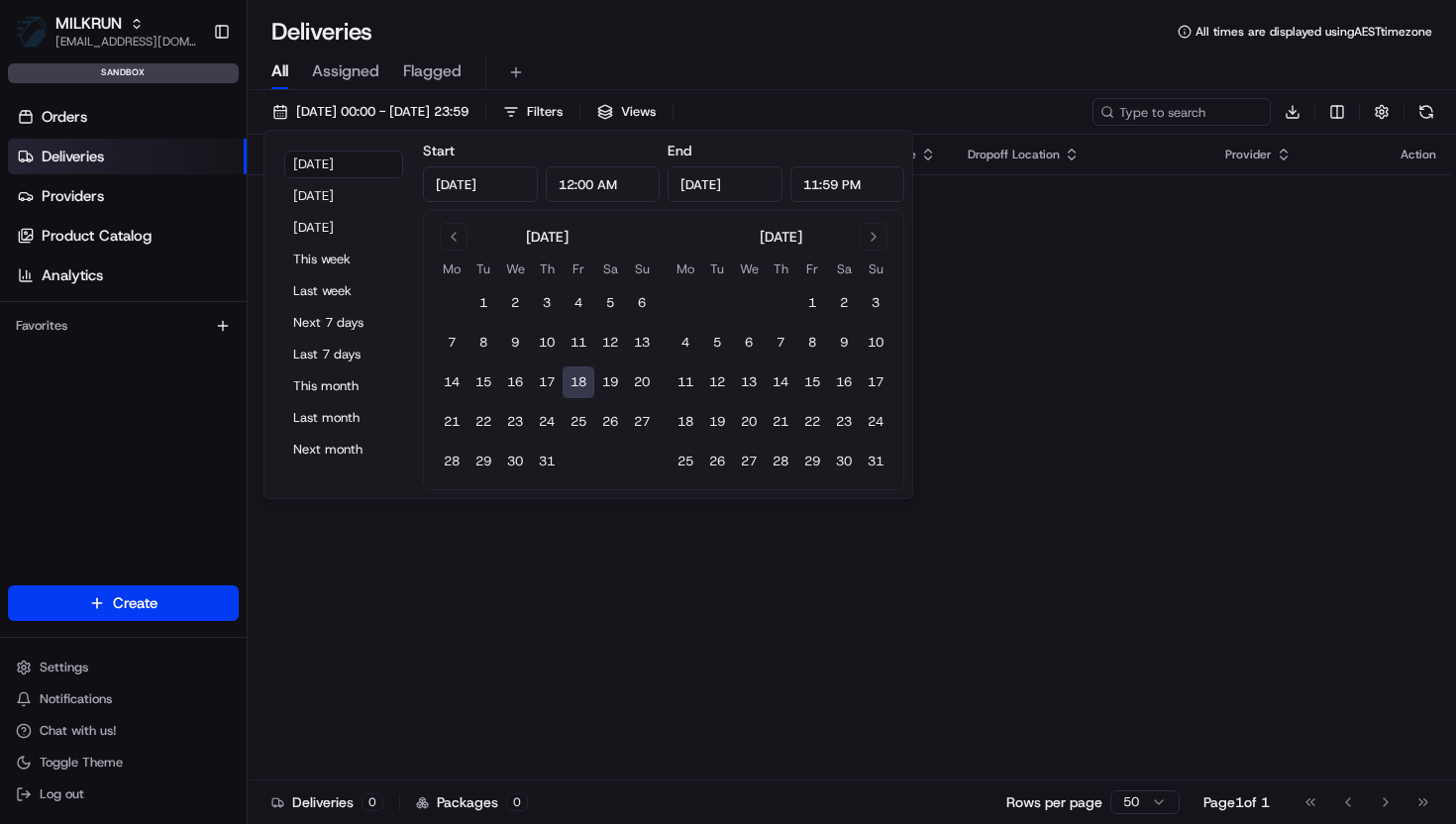 click on "18" at bounding box center (578, 382) 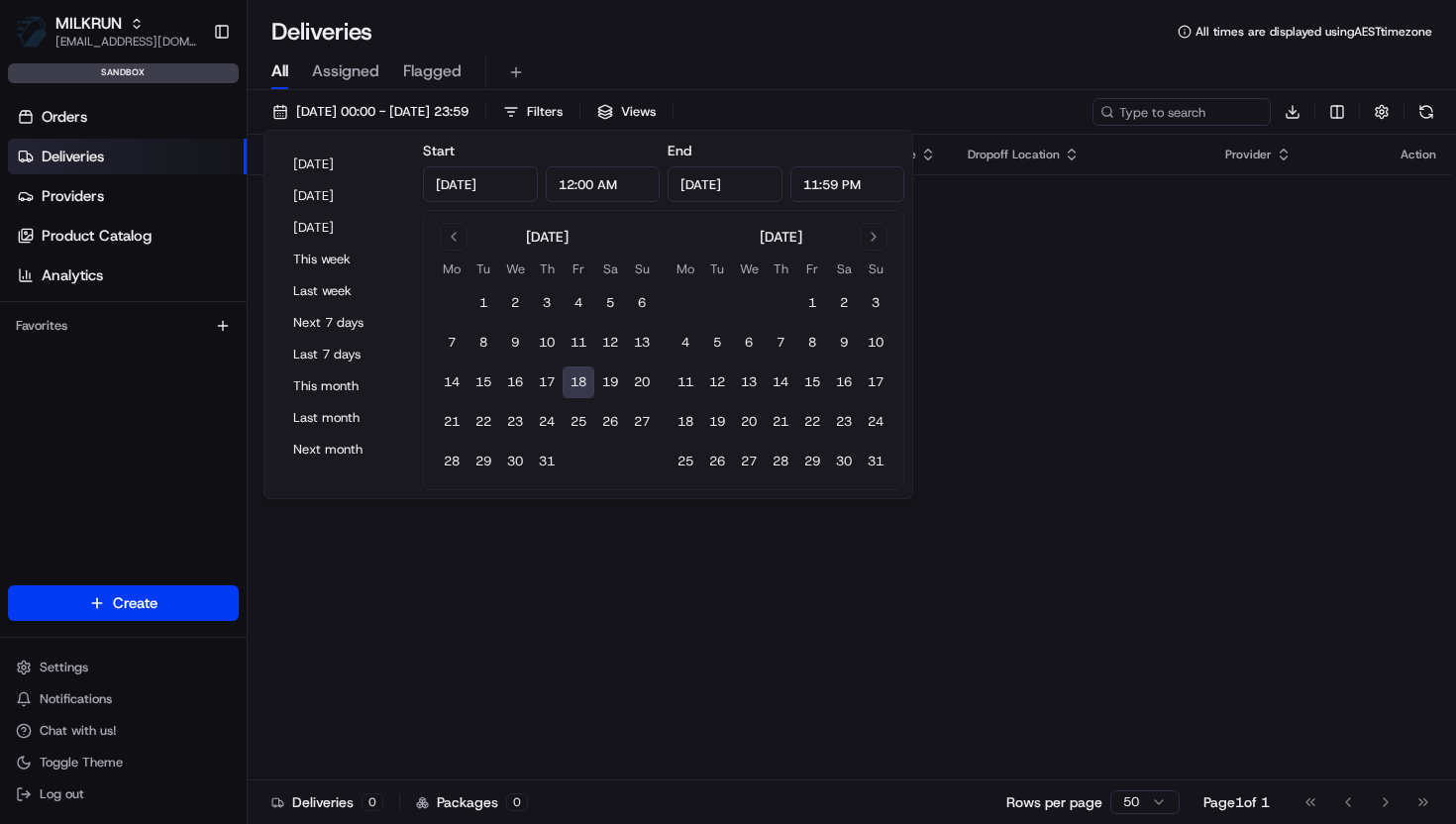 click on "Status Original Pickup Time Pickup Location Original Dropoff Time Dropoff Location Provider Action No results." at bounding box center [850, 458] 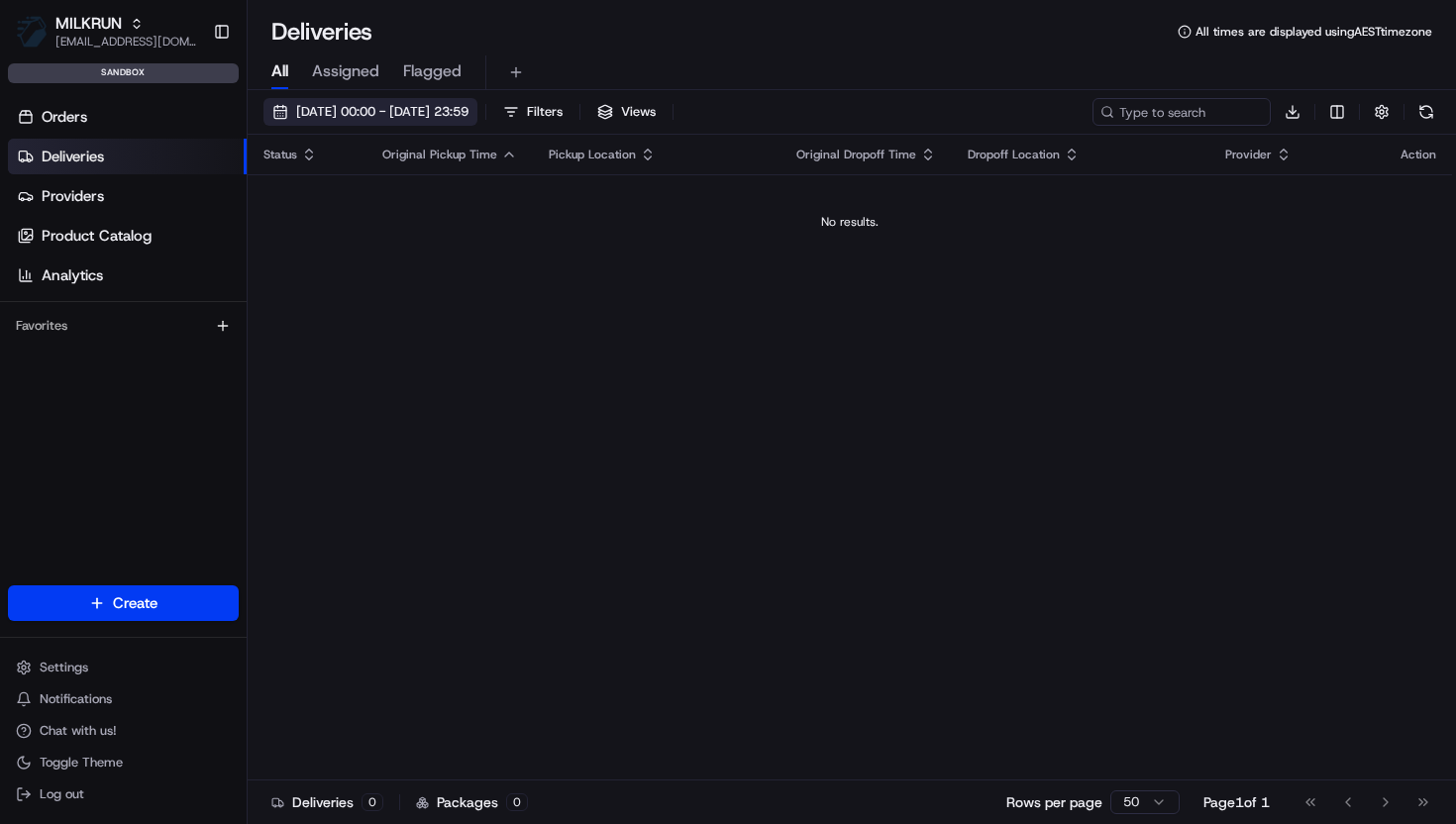click on "[DATE] 00:00 - [DATE] 23:59" at bounding box center (382, 112) 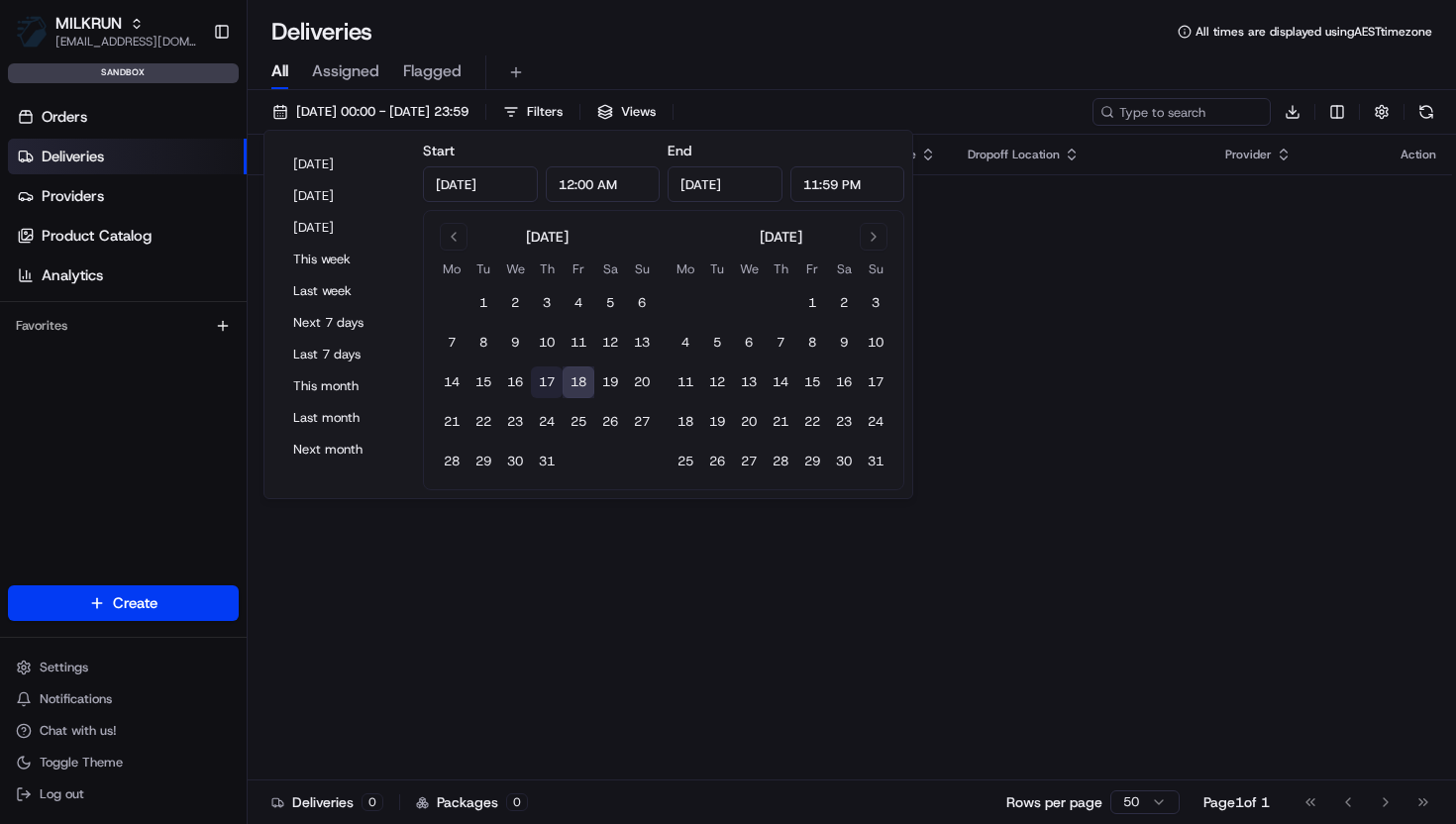 click on "17" at bounding box center [547, 382] 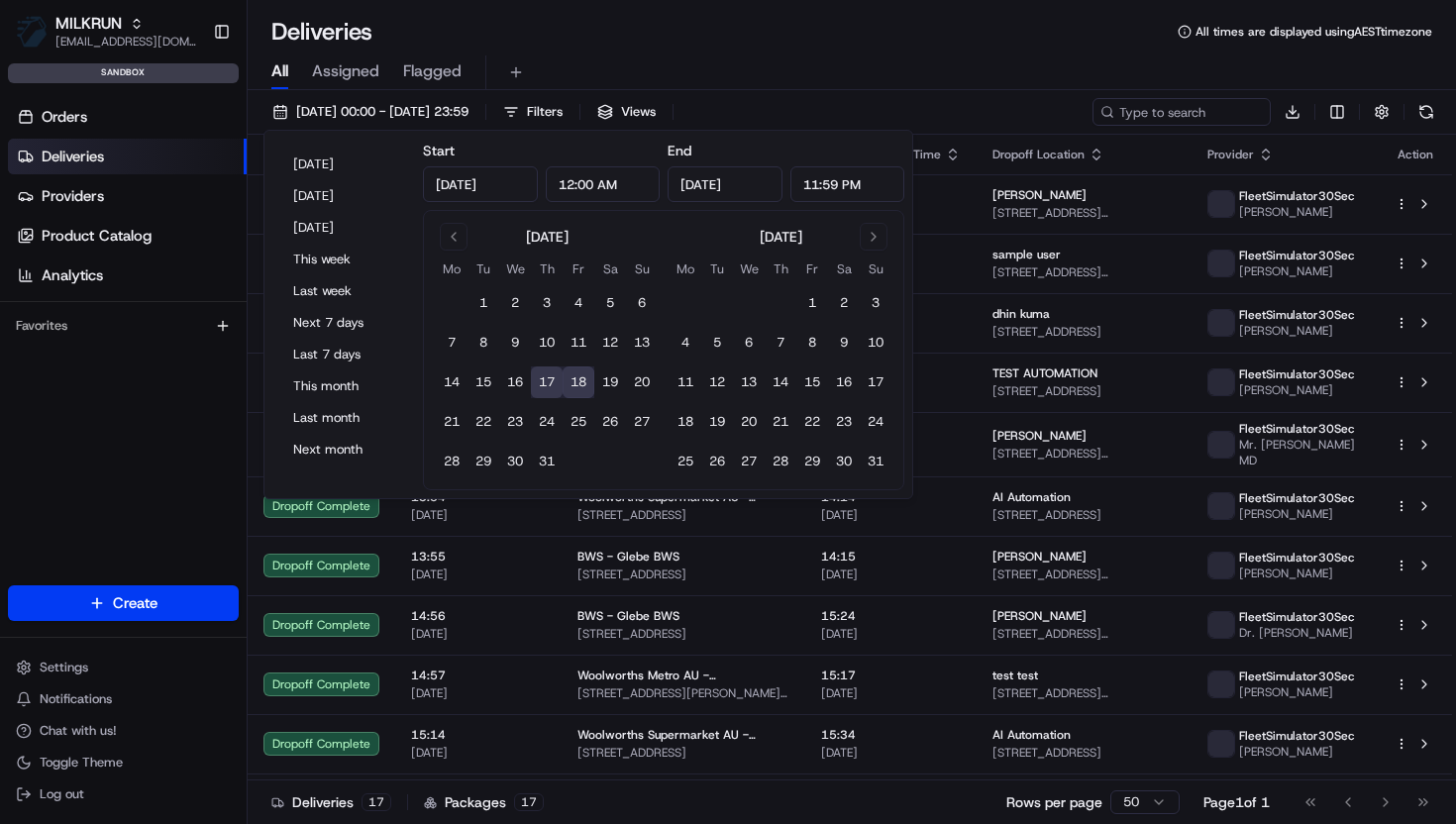 click on "18" at bounding box center (578, 382) 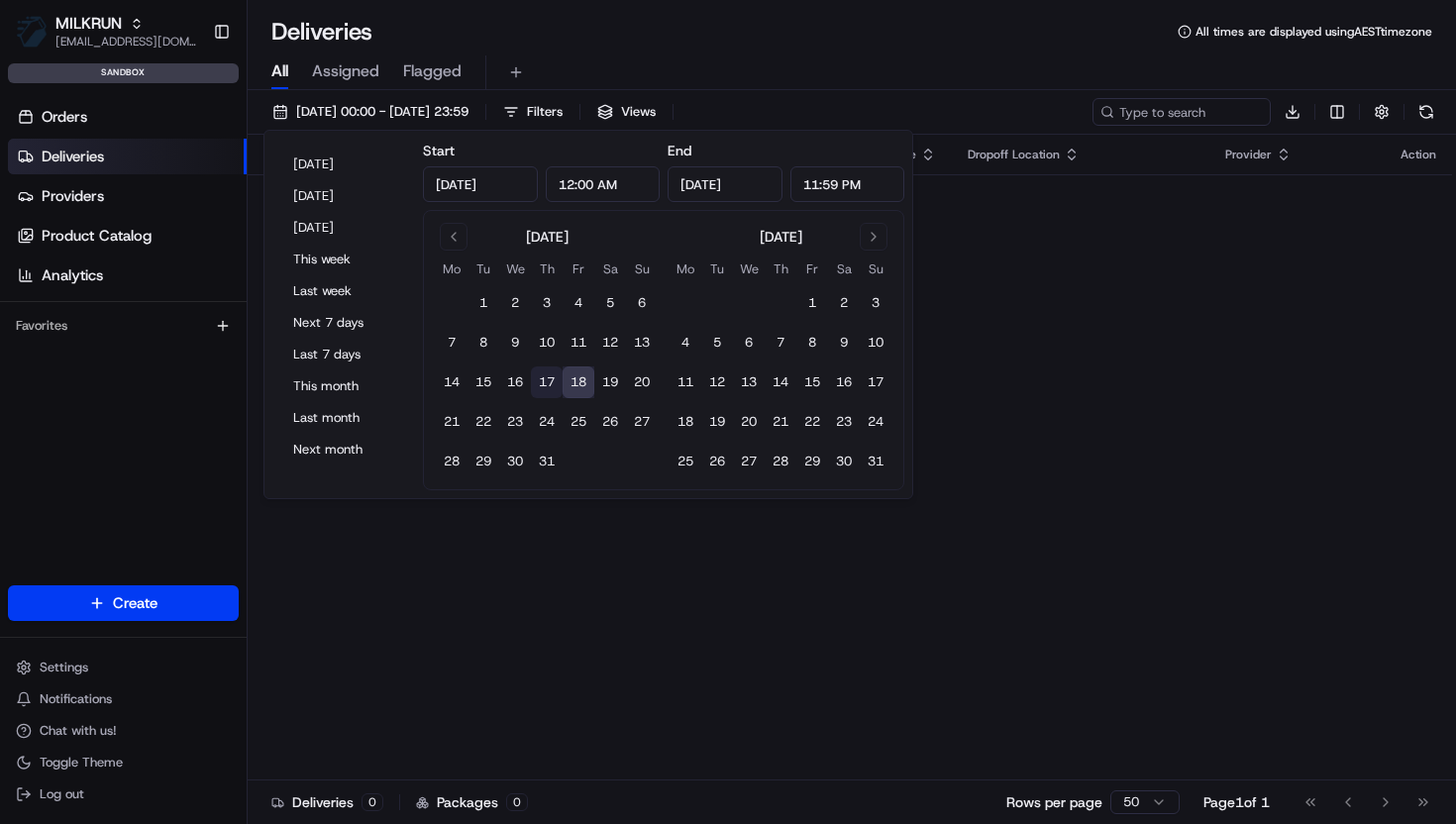 click on "17" at bounding box center [547, 382] 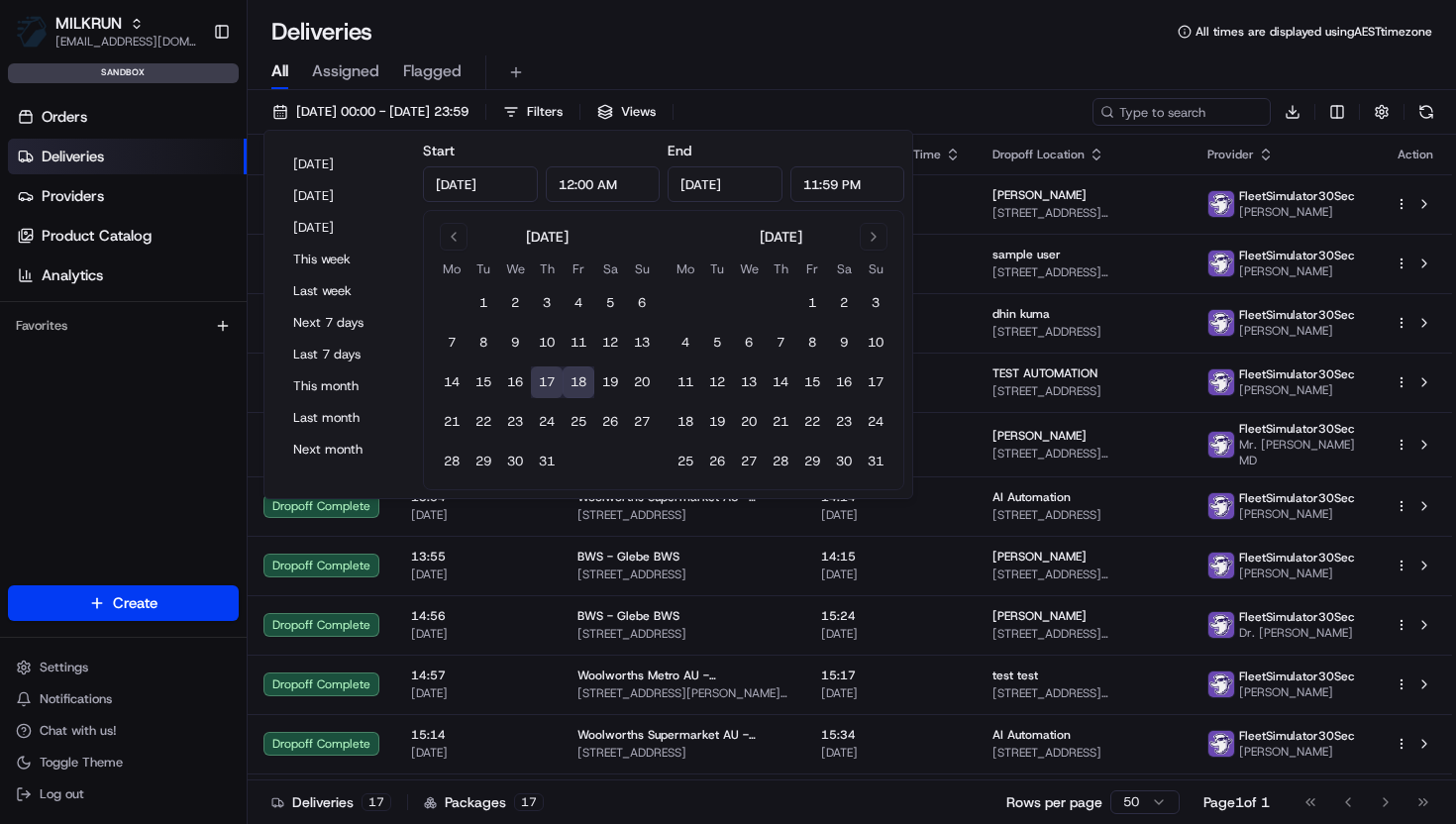 click on "All Assigned Flagged" at bounding box center [852, 72] 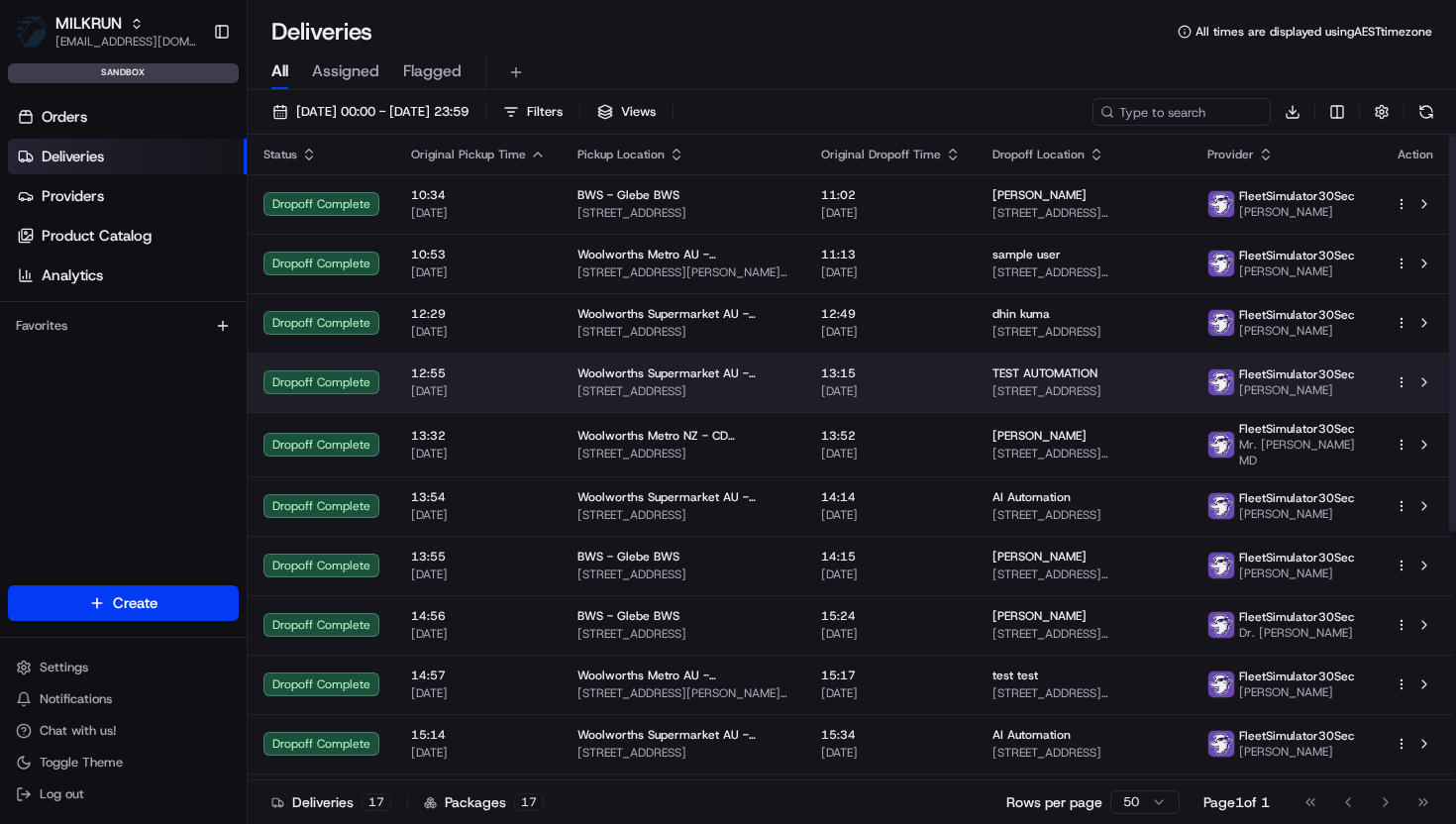 scroll, scrollTop: 404, scrollLeft: 0, axis: vertical 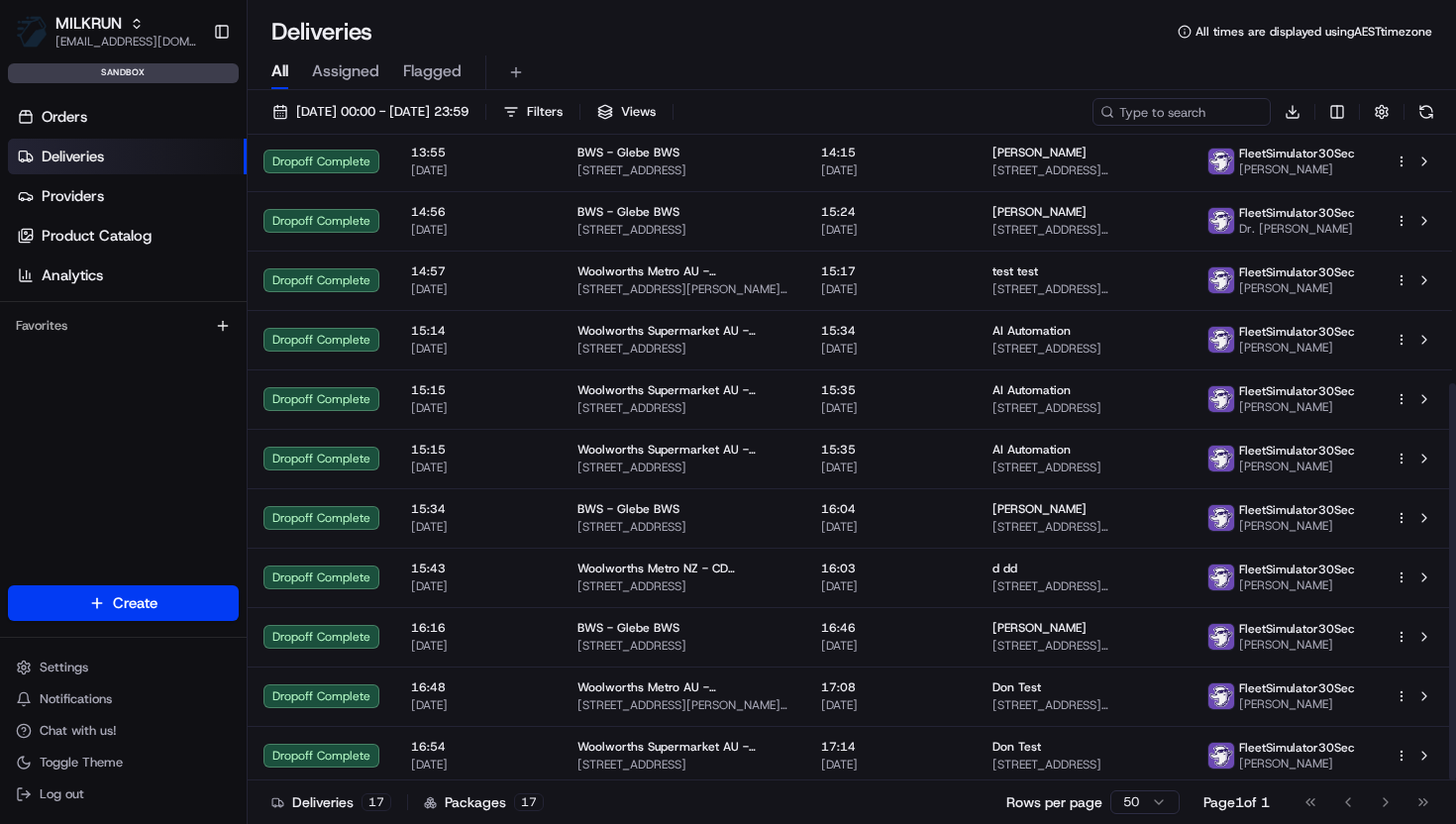 click on "MILKRUN [EMAIL_ADDRESS][DOMAIN_NAME] Toggle Sidebar sandbox Orders Deliveries Providers Product Catalog Analytics Favorites Main Menu Members & Organization Organization Users Roles Preferences Customization Tracking Orchestration Automations Dispatch Strategy Locations Pickup Locations Dropoff Locations AI Support Call Agent Billing Billing Refund Requests Integrations Notification Triggers Webhooks API Keys Request Logs Create Settings Notifications Chat with us! Toggle Theme Log out Deliveries All times are displayed using  AEST  timezone All Assigned Flagged [DATE] 00:00 - [DATE] 23:59 Filters Views Download Status Original Pickup Time Pickup Location Original Dropoff Time Dropoff Location Provider Action Dropoff Complete 10:34 [DATE] BWS - Glebe BWS [STREET_ADDRESS] 11:02 [DATE] [PERSON_NAME] [STREET_ADDRESS][PERSON_NAME][PERSON_NAME] 2016, AU FleetSimulator30Sec [PERSON_NAME] Dropoff Complete 10:53 [DATE] Woolworths Metro AU - [GEOGRAPHIC_DATA] 11:13 [DATE] sample user" at bounding box center (728, 412) 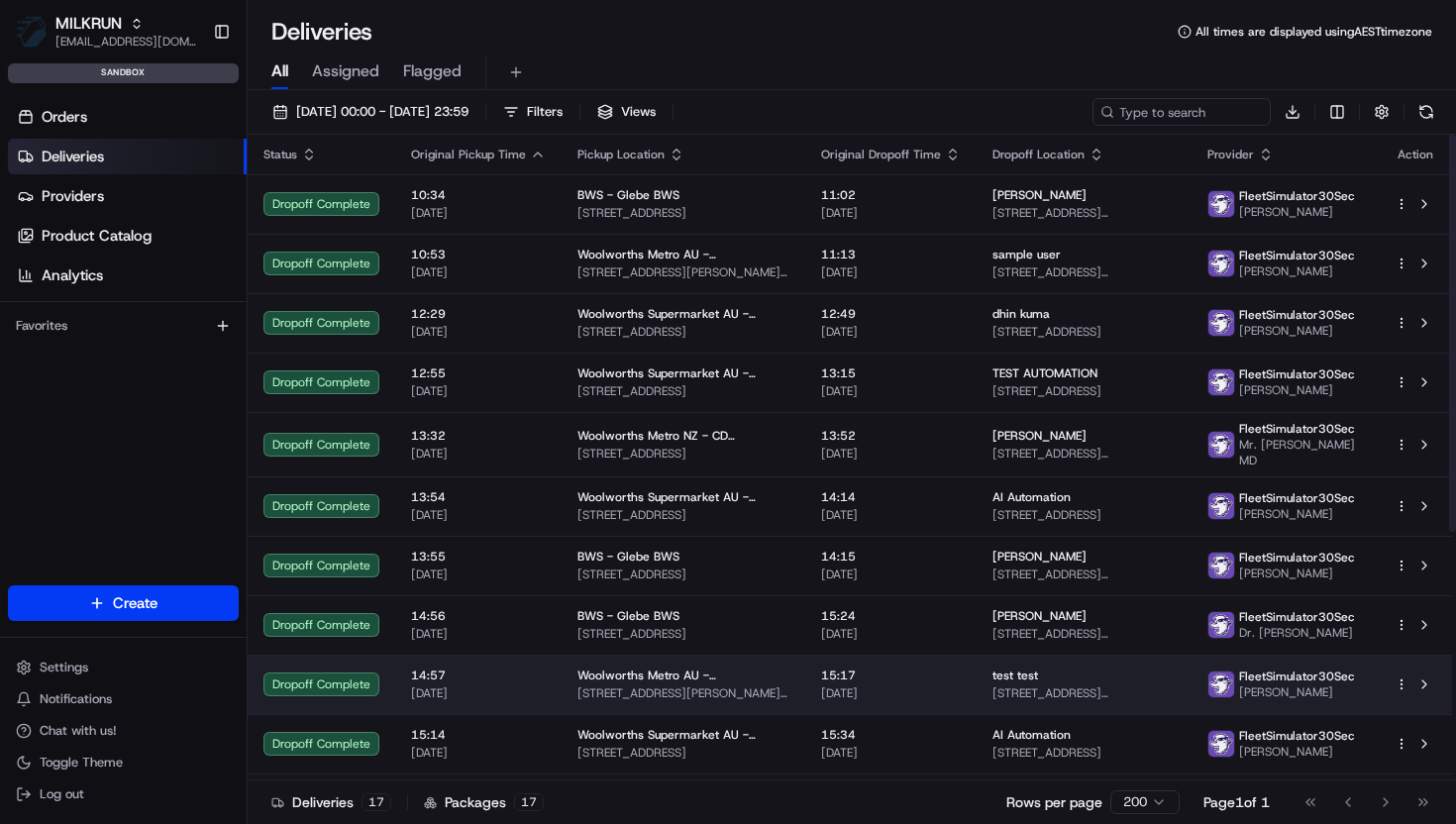 scroll, scrollTop: 404, scrollLeft: 0, axis: vertical 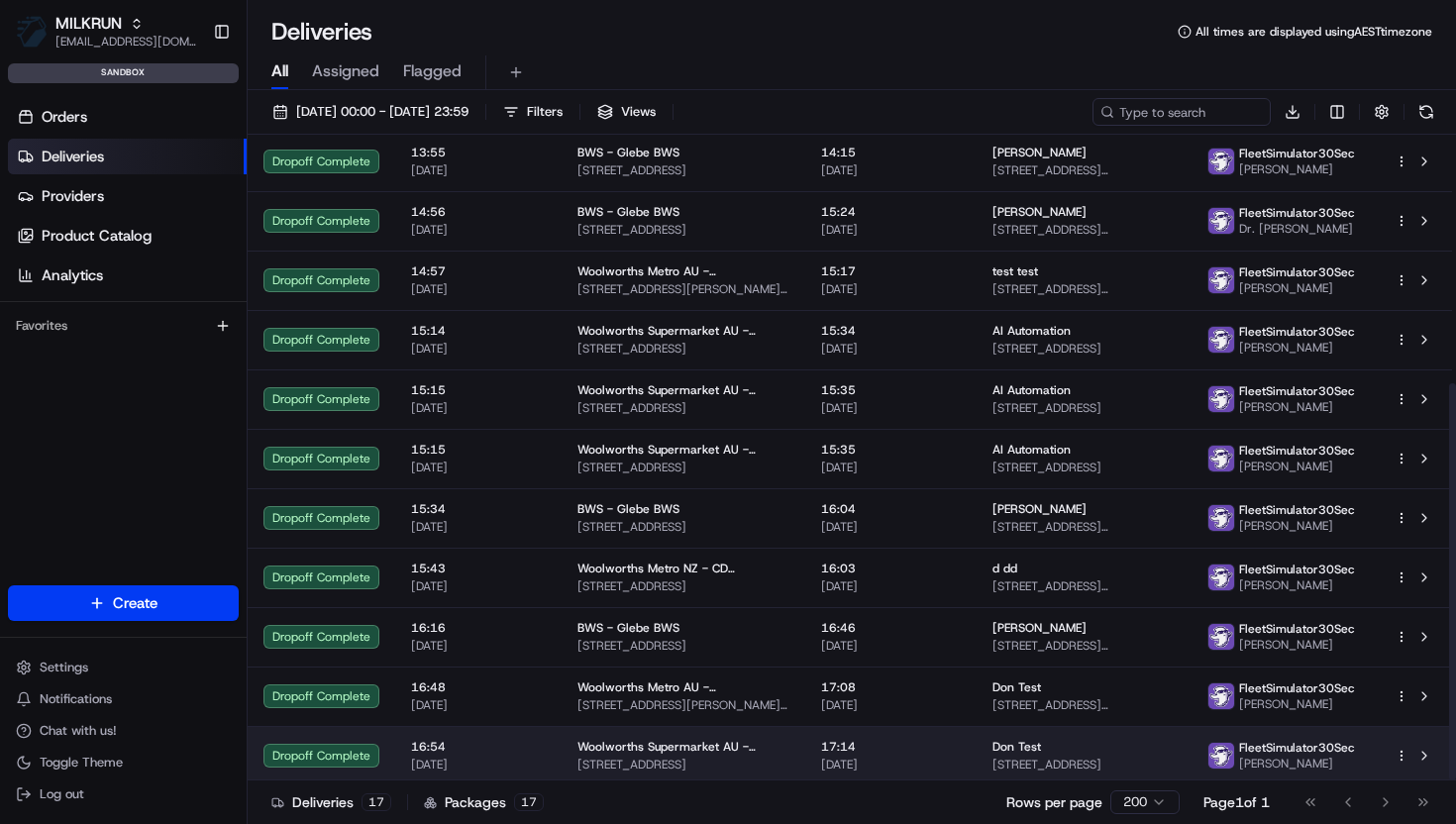 click on "Woolworths Supermarket AU - [GEOGRAPHIC_DATA] CNV [STREET_ADDRESS]" at bounding box center [683, 756] 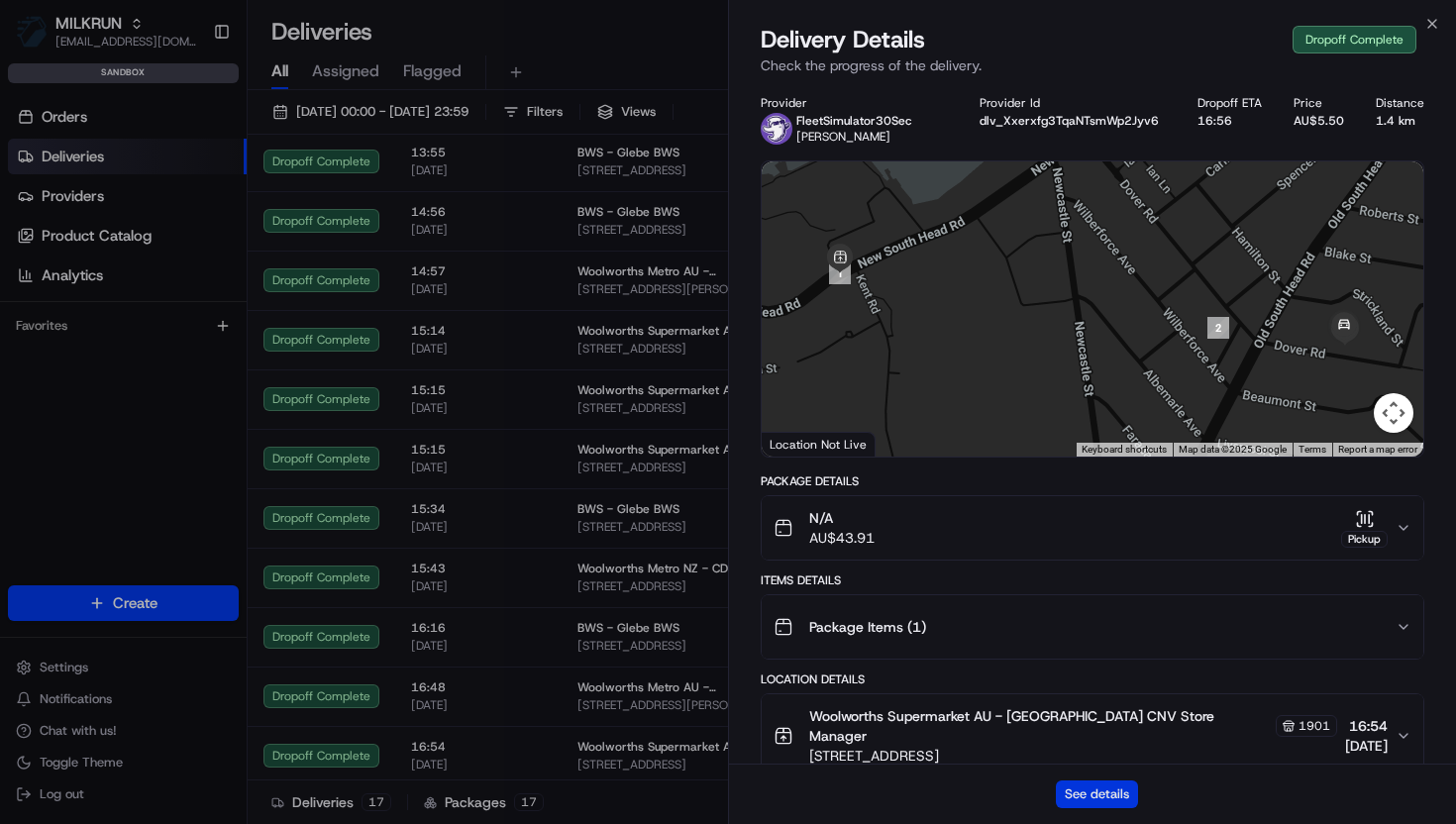 click on "See details" at bounding box center (1096, 794) 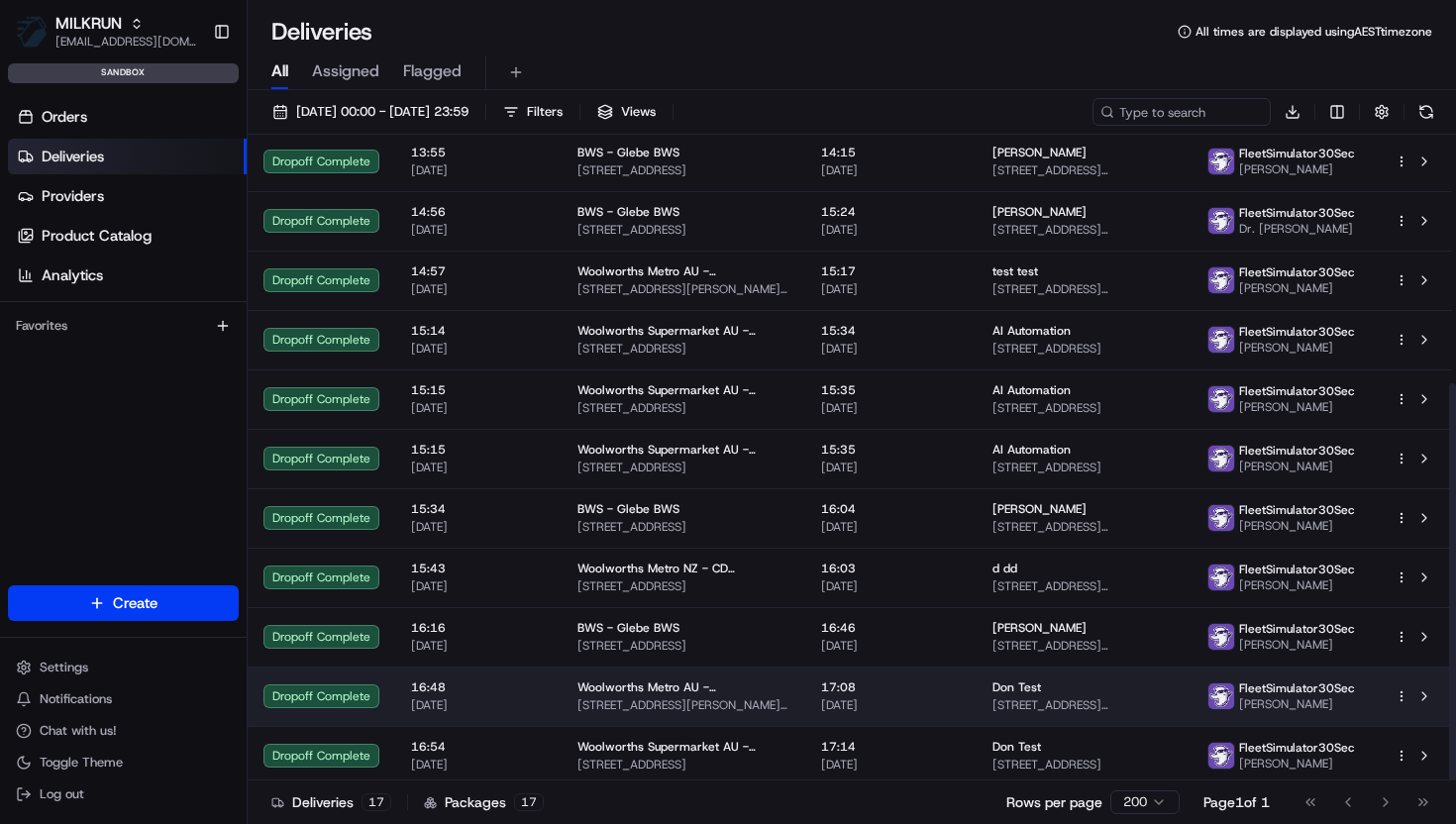 click on "16:48" at bounding box center [478, 687] 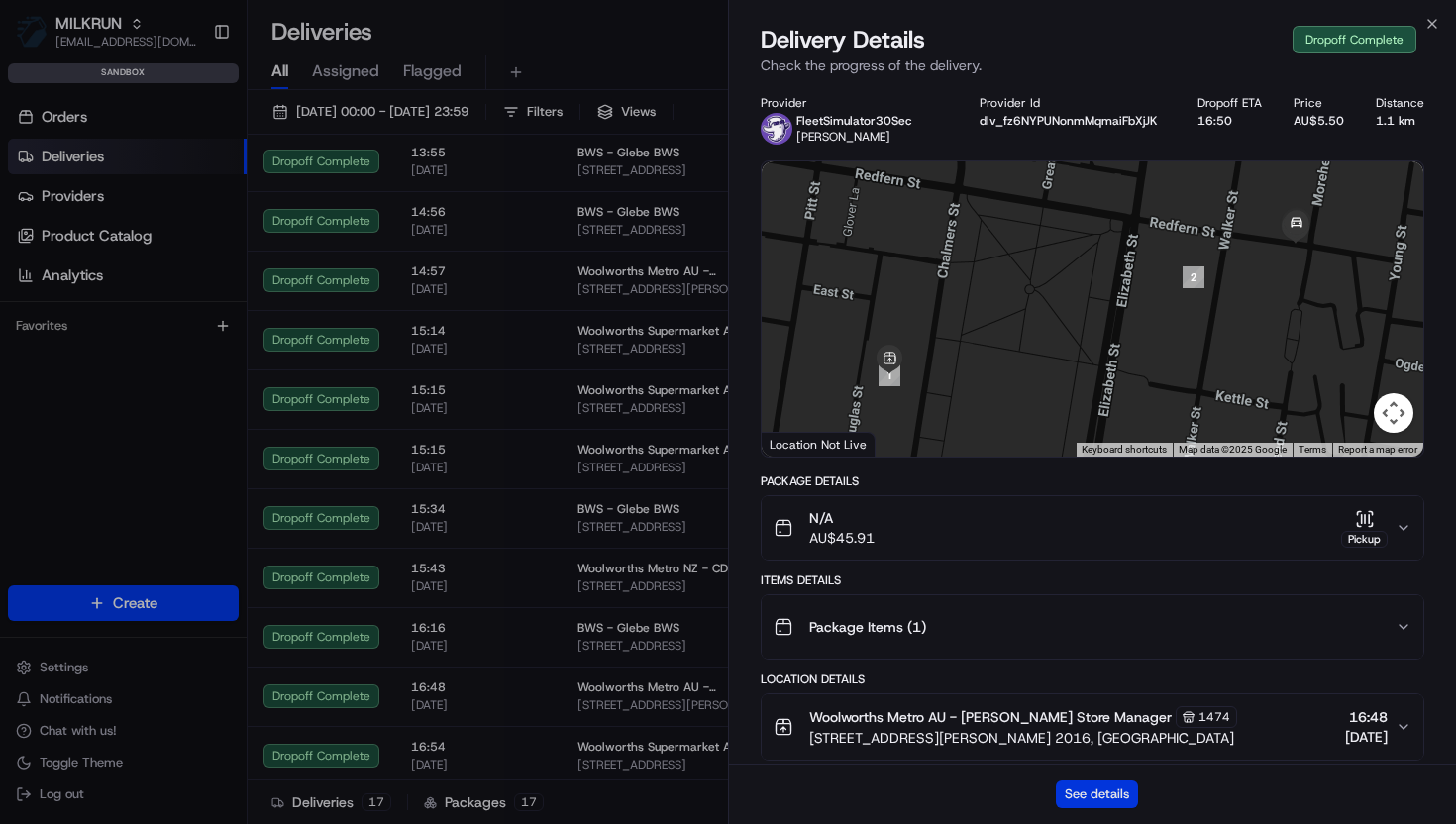 click on "See details" at bounding box center [1096, 794] 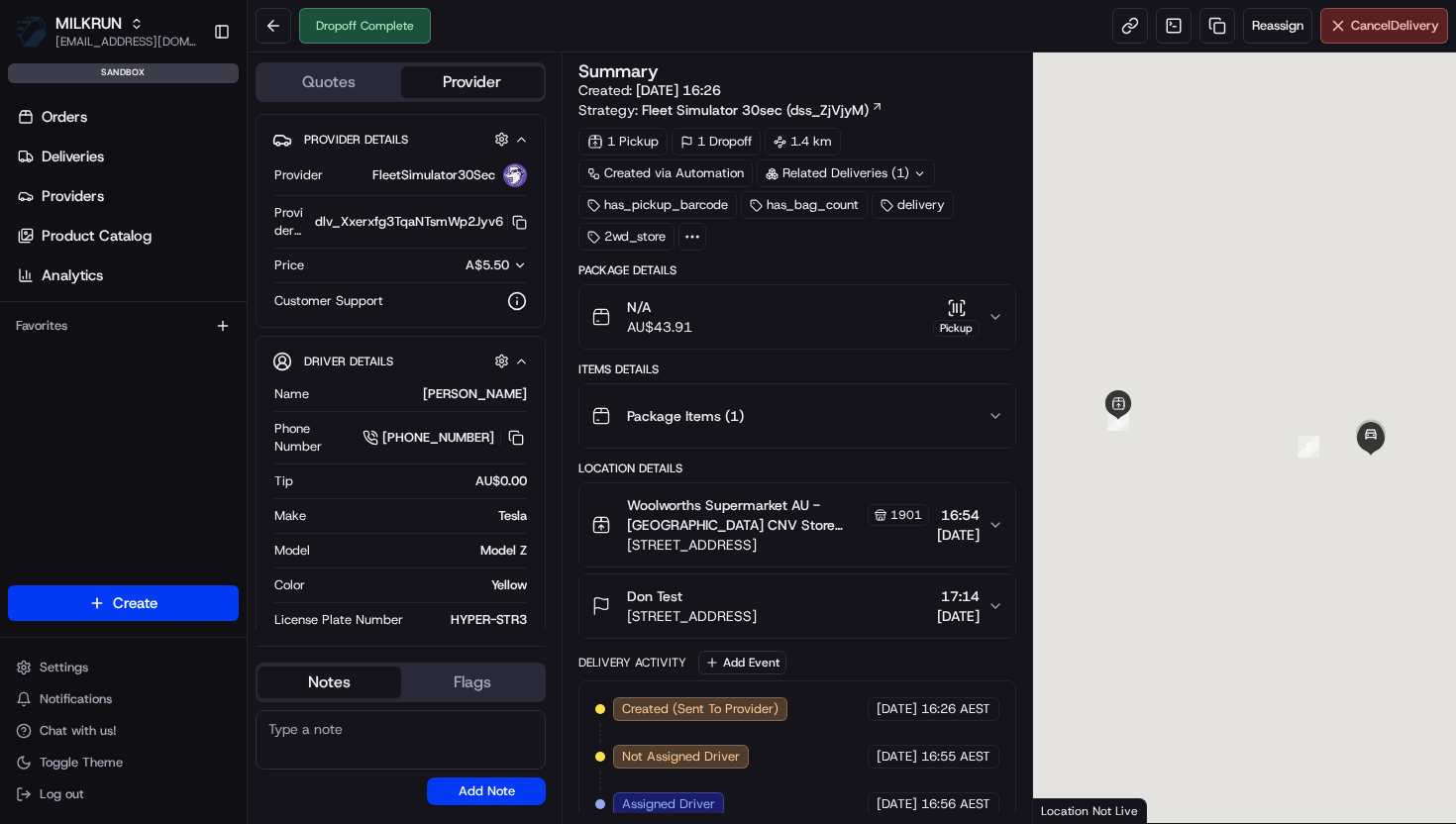 scroll, scrollTop: 0, scrollLeft: 0, axis: both 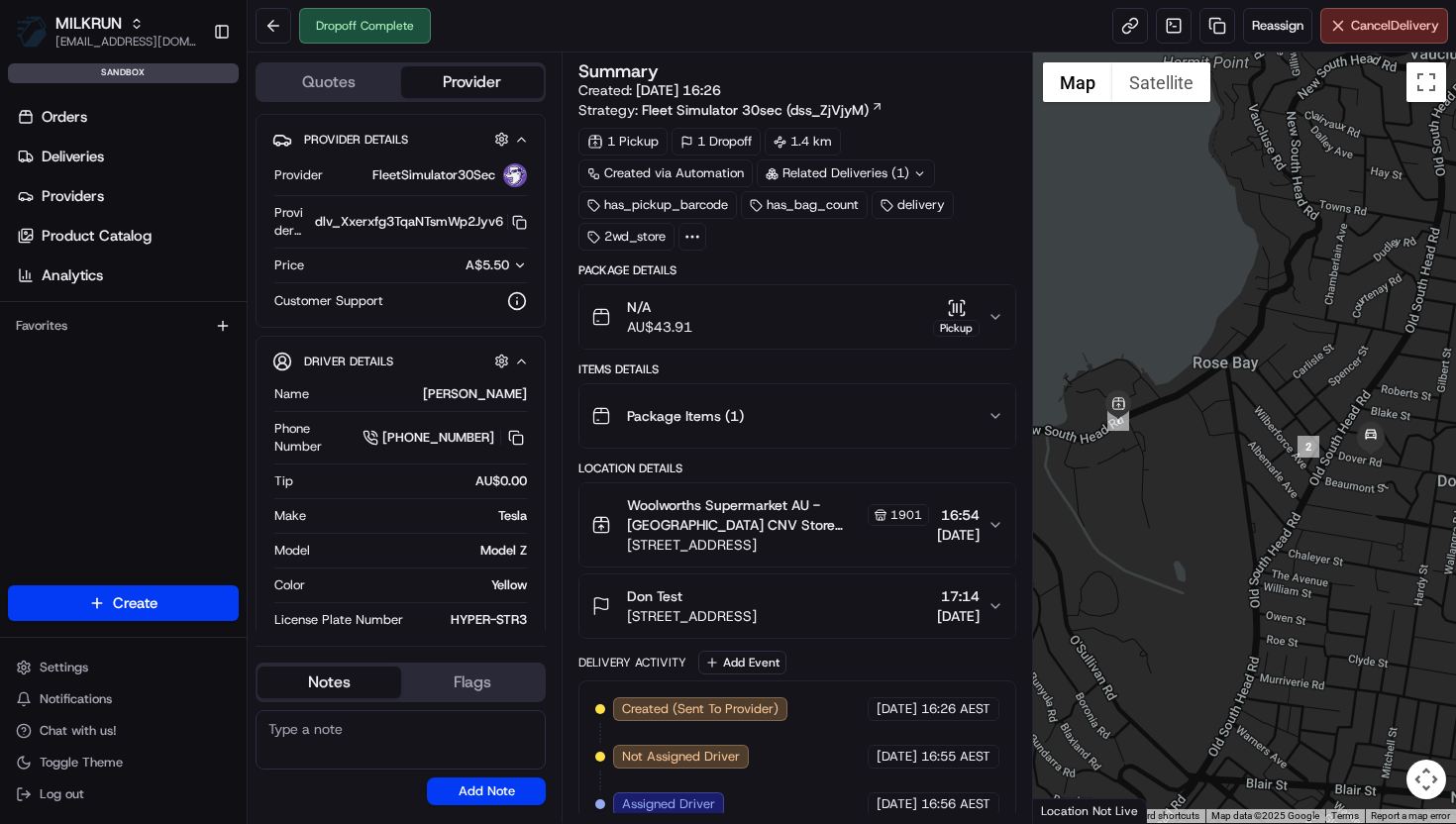 click 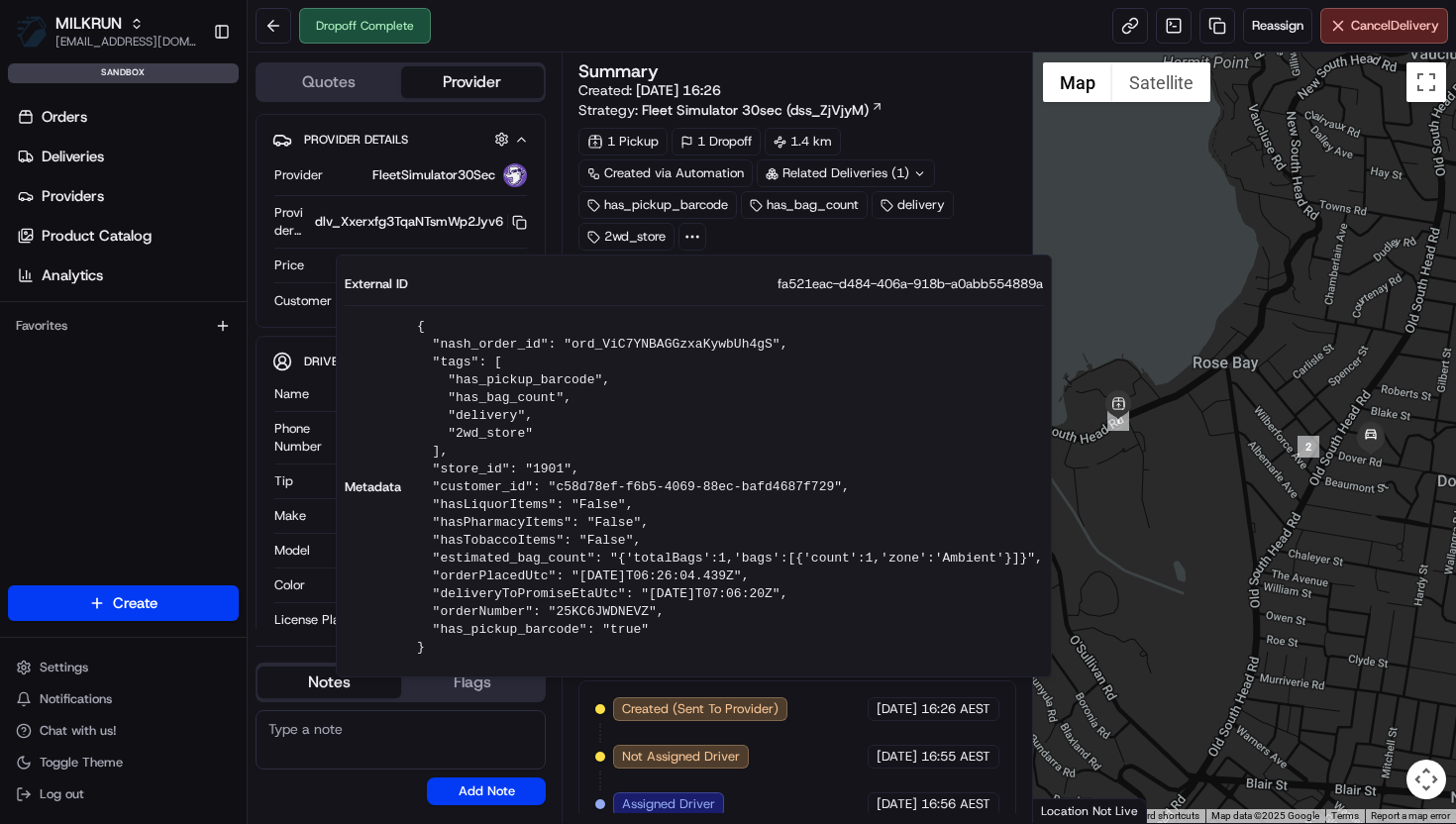 click on "has_pickup_barcode has_bag_count delivery 2wd_store" at bounding box center (797, 221) 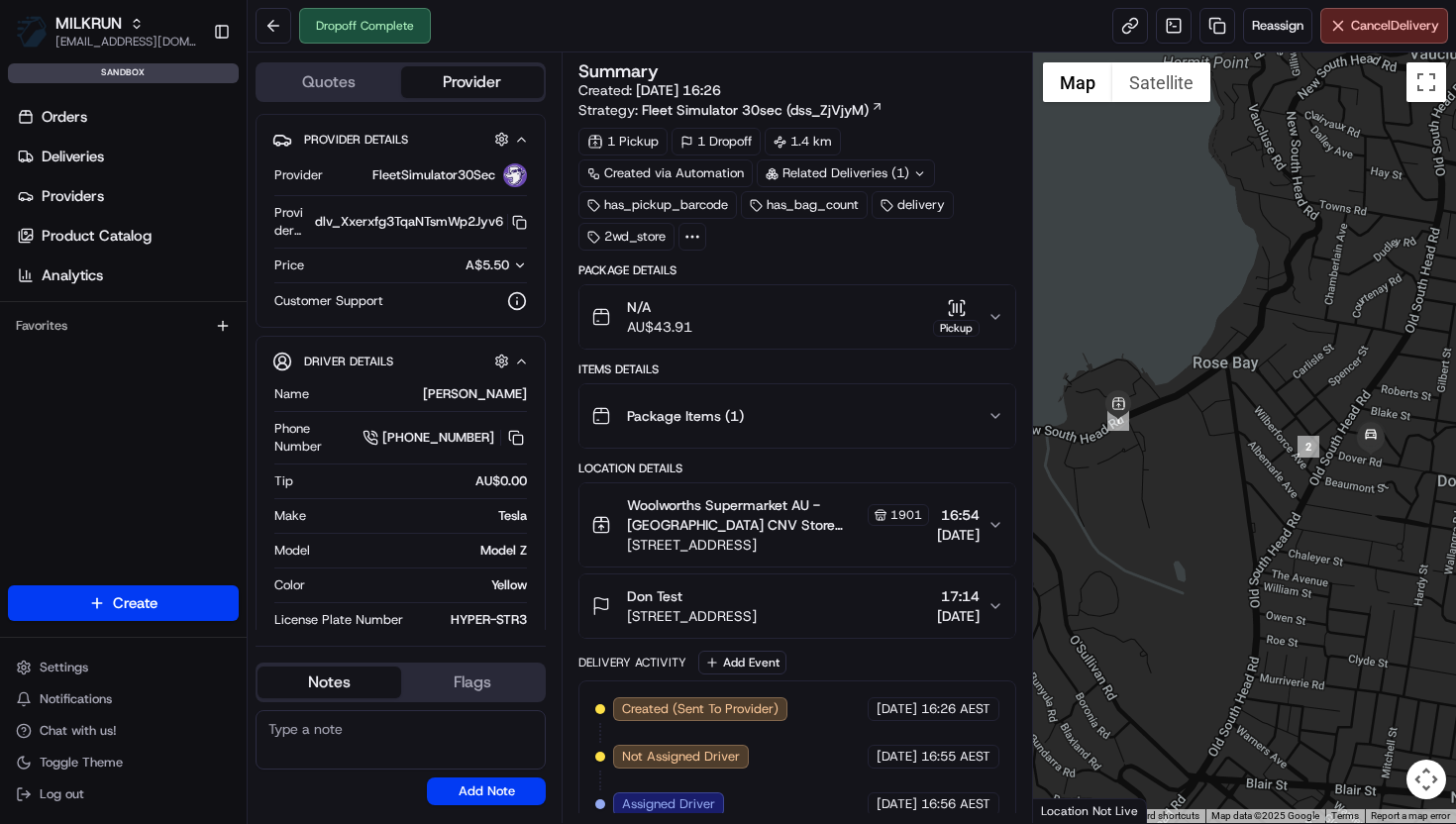 click 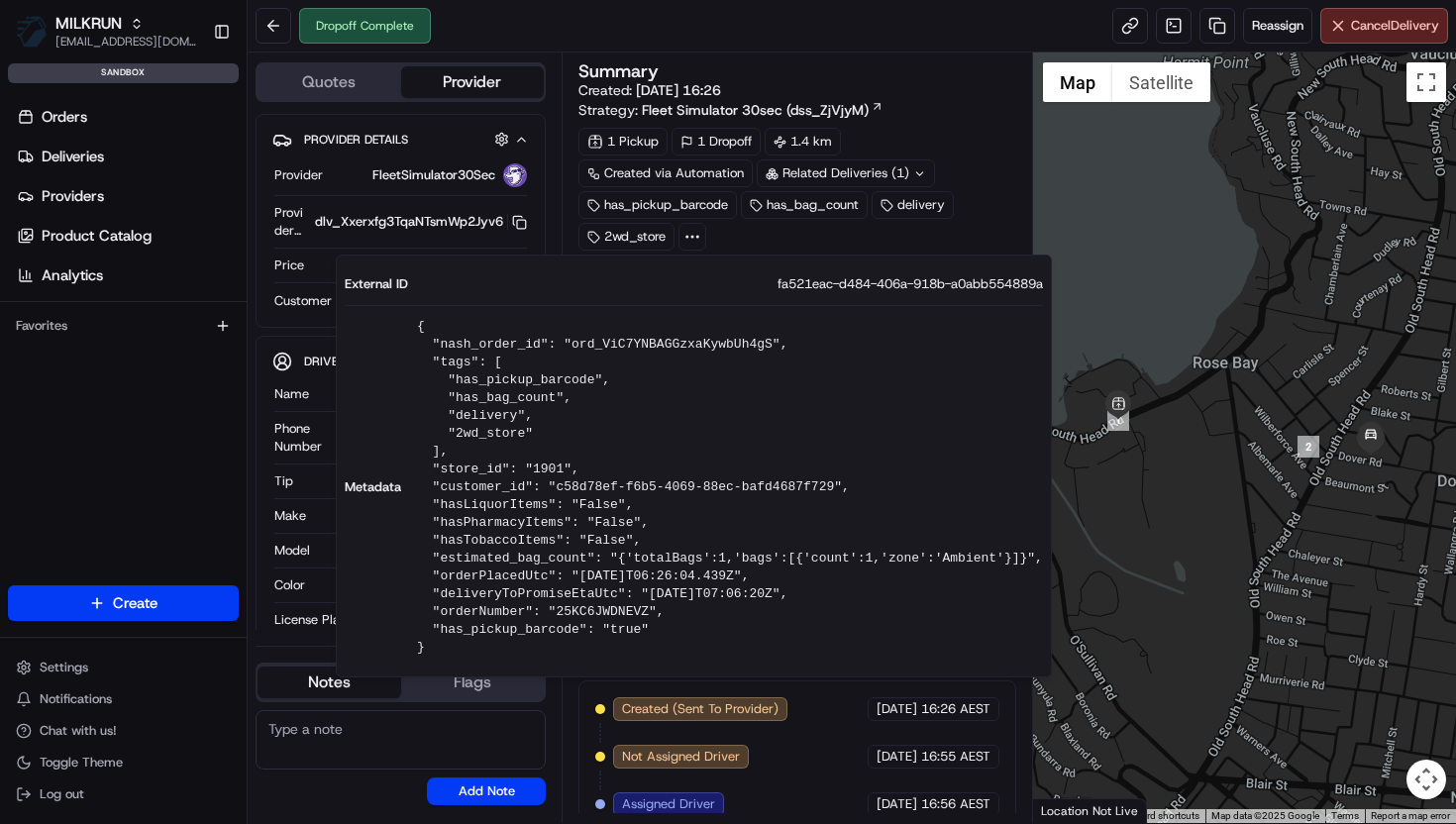 click on "Summary" at bounding box center [797, 71] 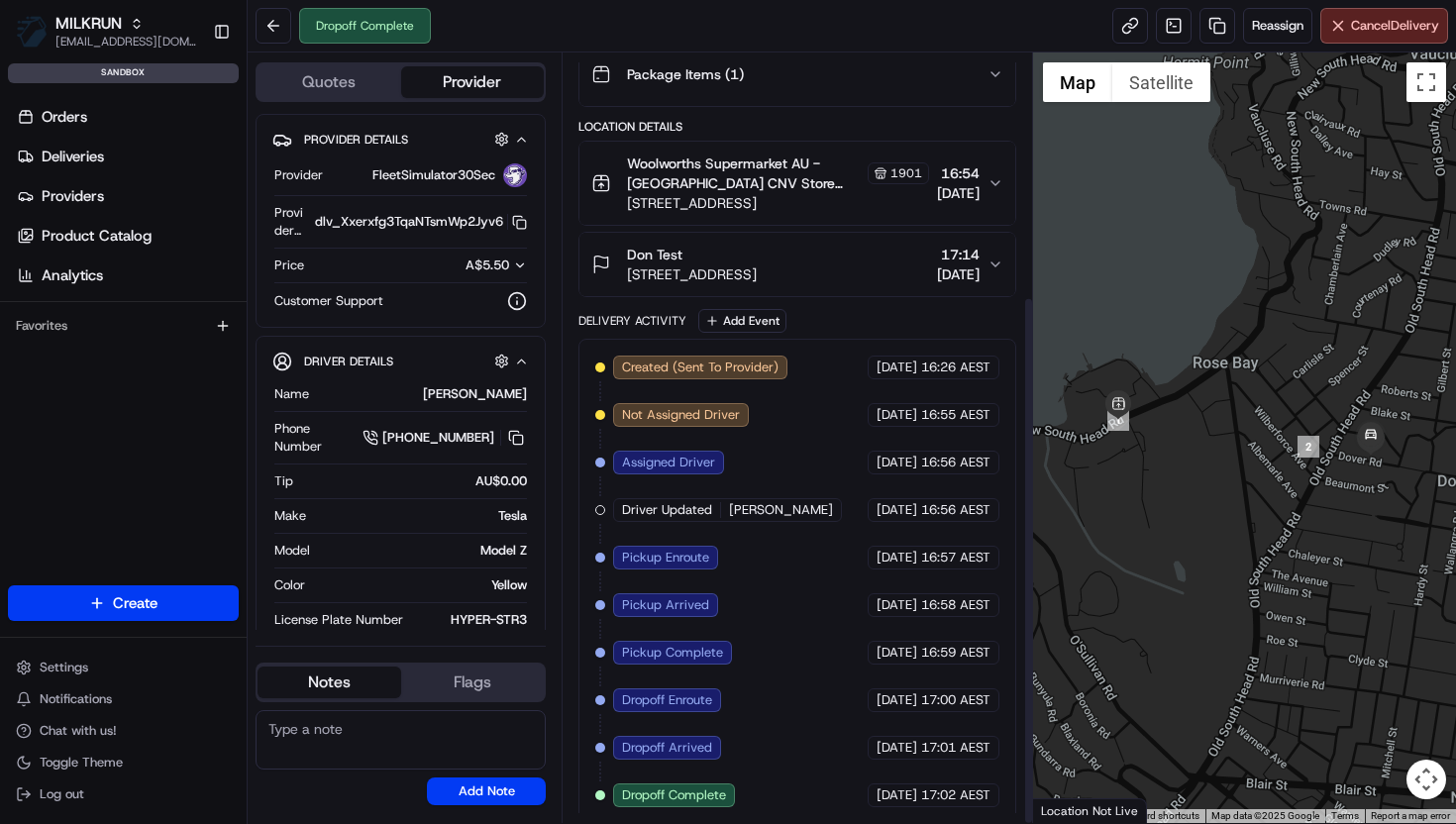 scroll, scrollTop: 353, scrollLeft: 0, axis: vertical 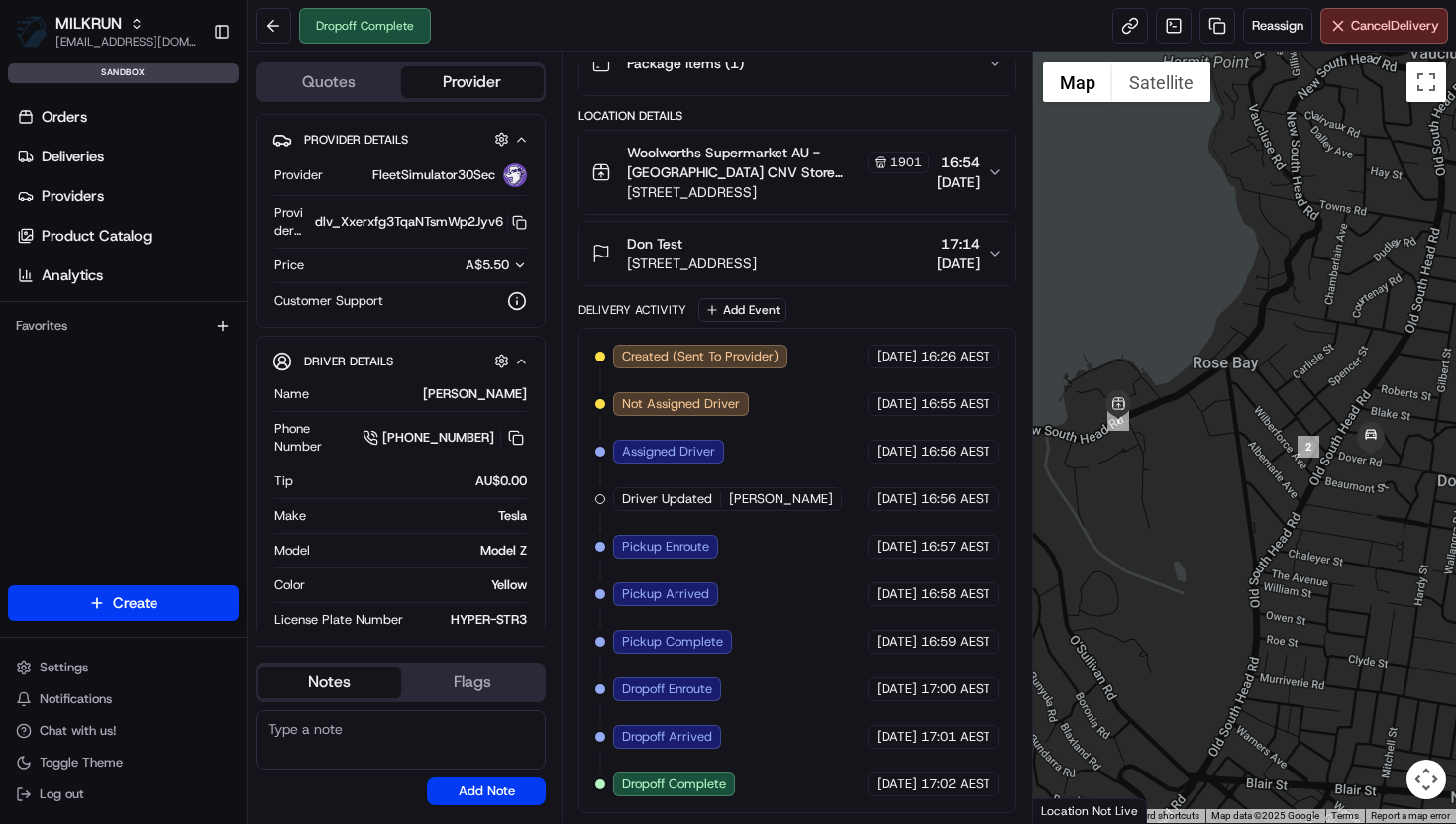 click on "Woolworths Supermarket AU - [GEOGRAPHIC_DATA] CNV Store Manager" at bounding box center (745, 162) 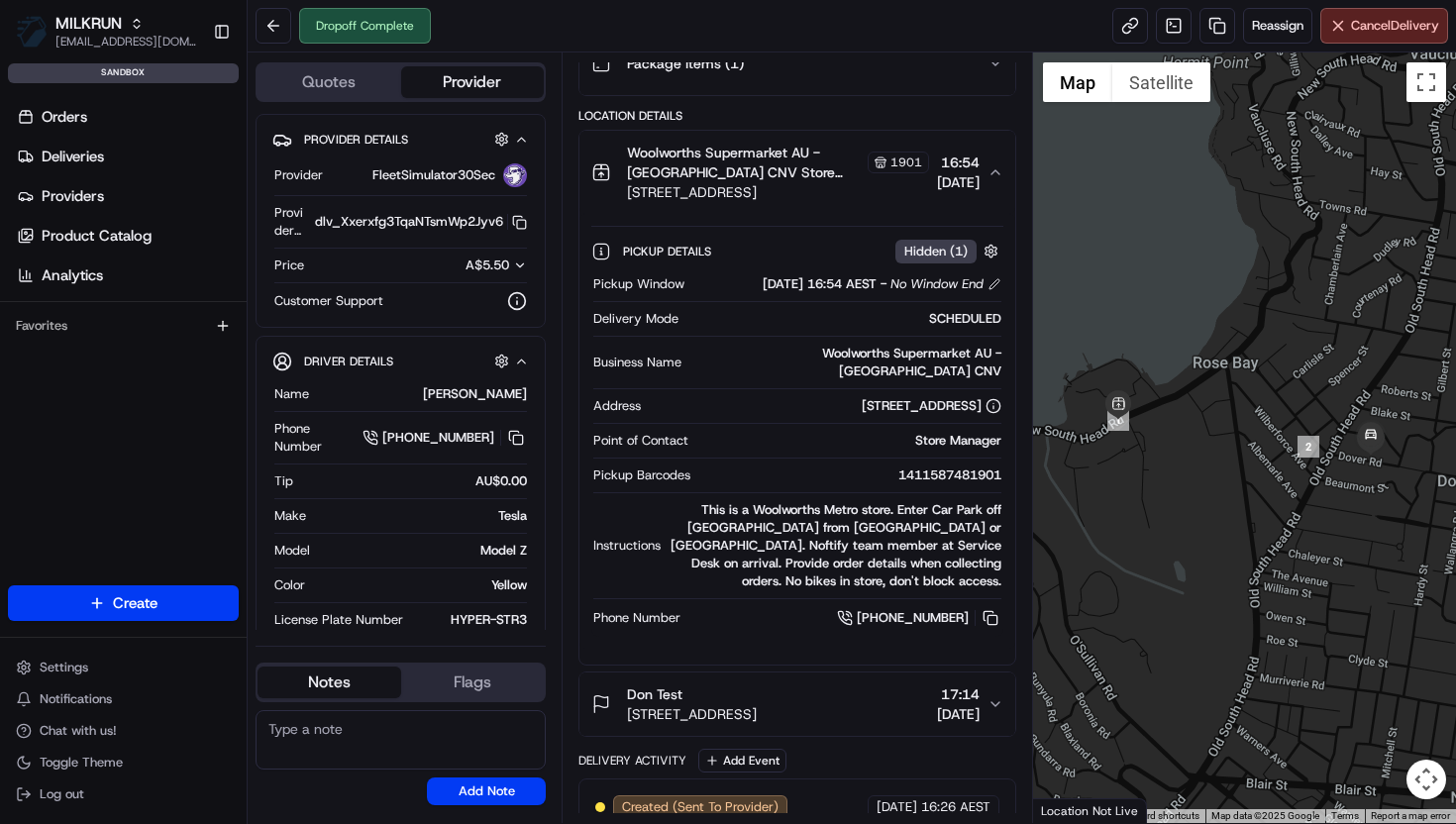 click on "Woolworths Supermarket AU - [GEOGRAPHIC_DATA] CNV Store Manager" at bounding box center (745, 162) 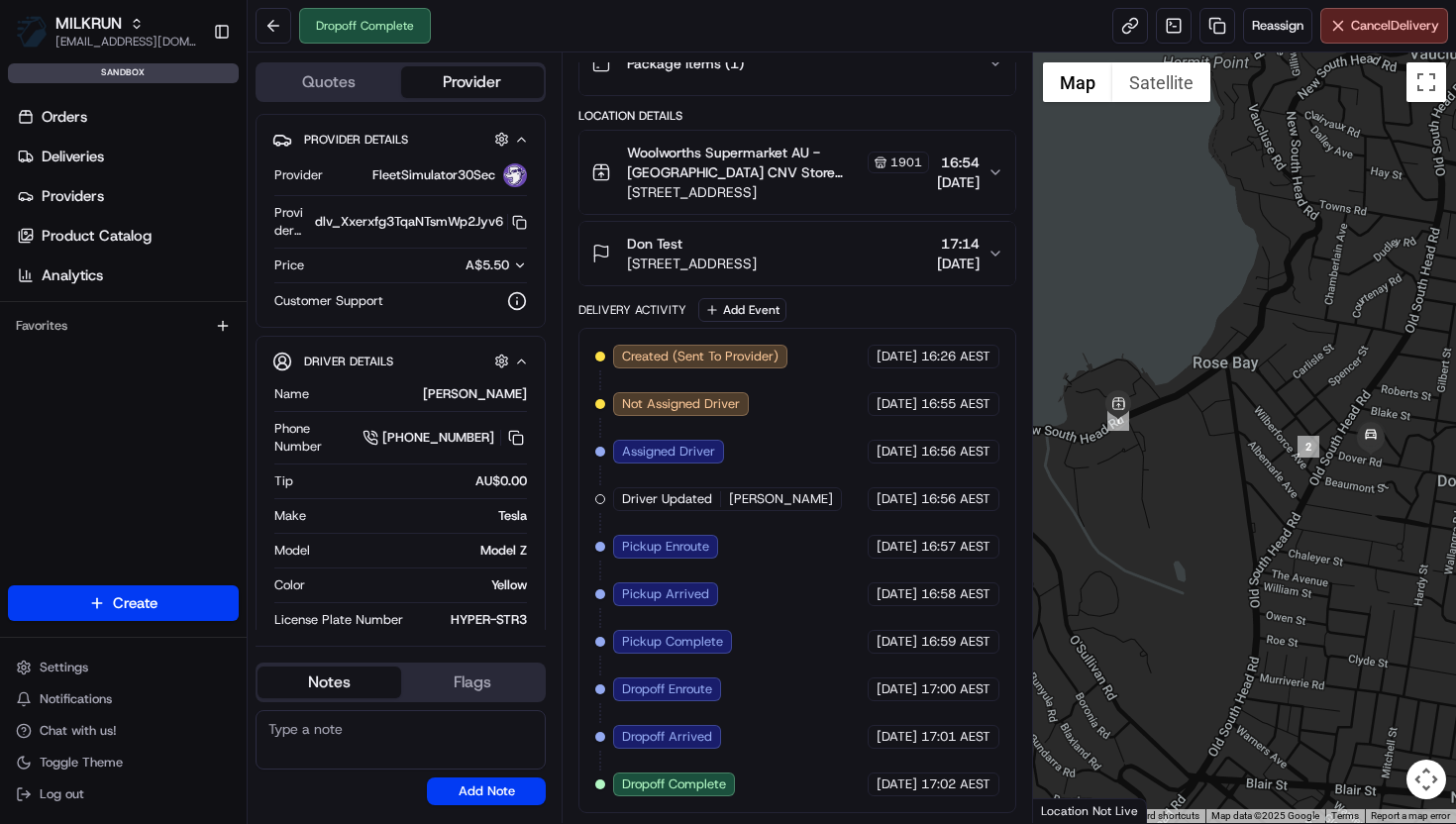 click on "[STREET_ADDRESS]" at bounding box center (691, 263) 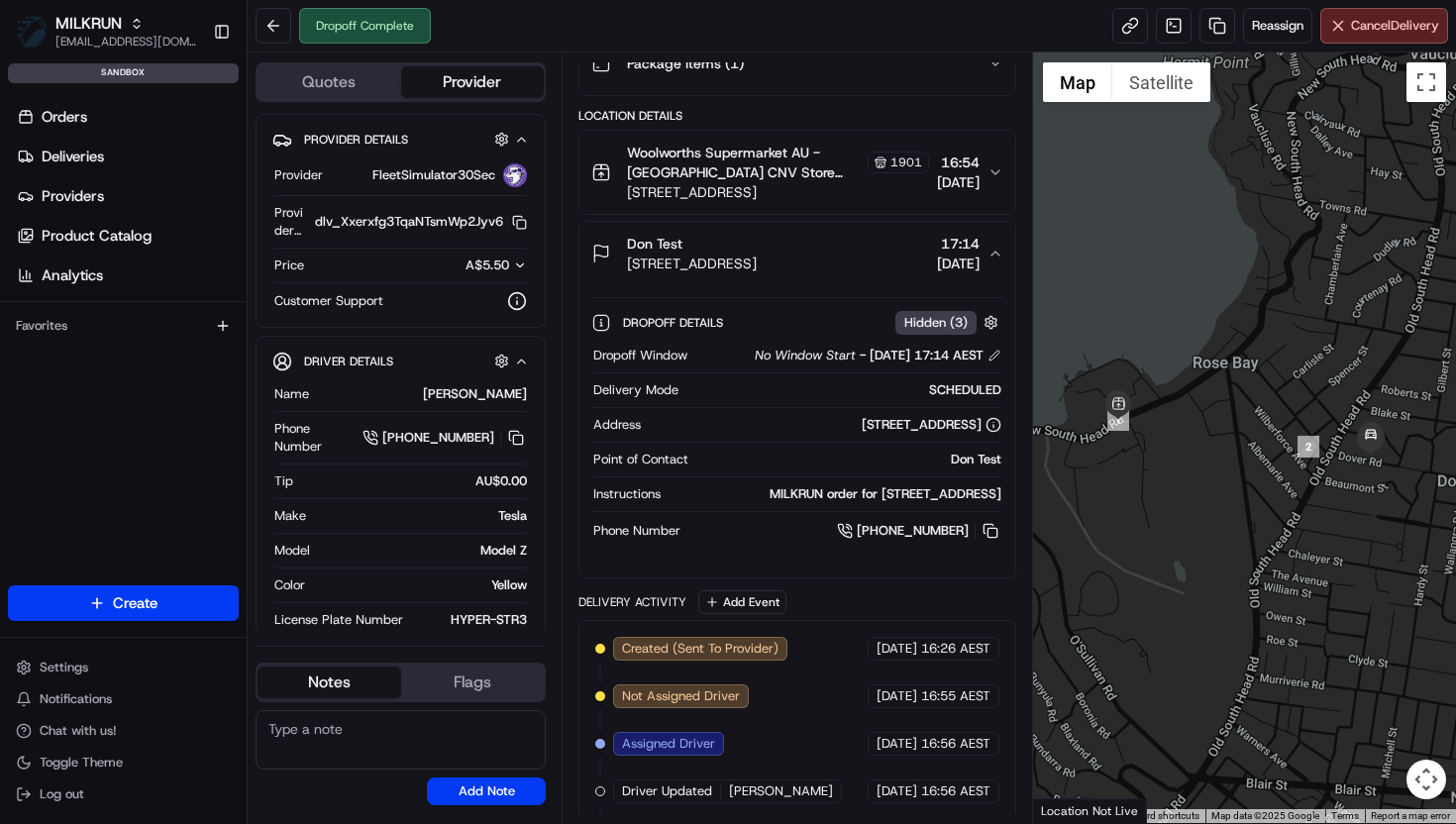 click on "[STREET_ADDRESS]" at bounding box center [691, 263] 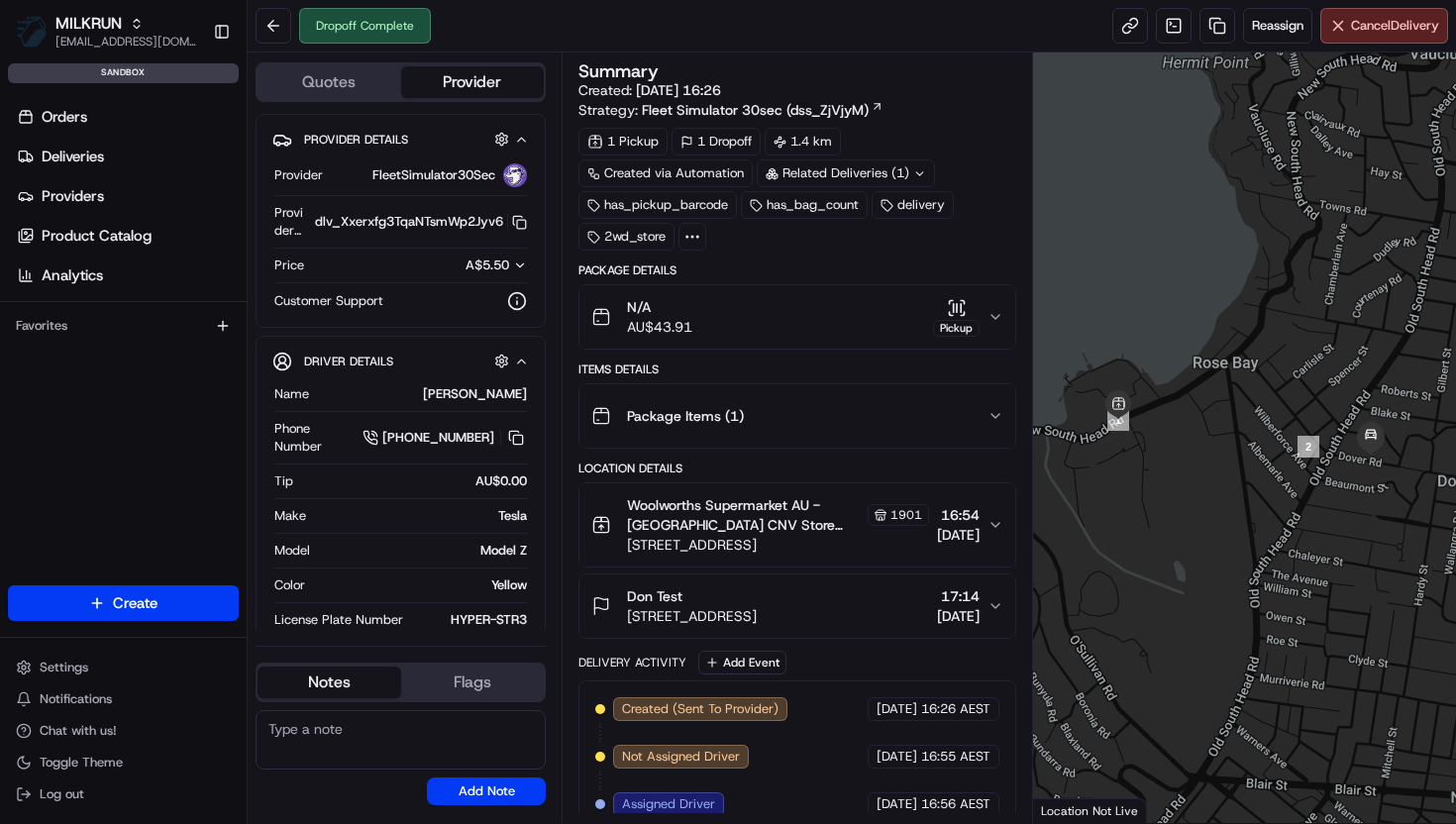 scroll, scrollTop: 0, scrollLeft: 0, axis: both 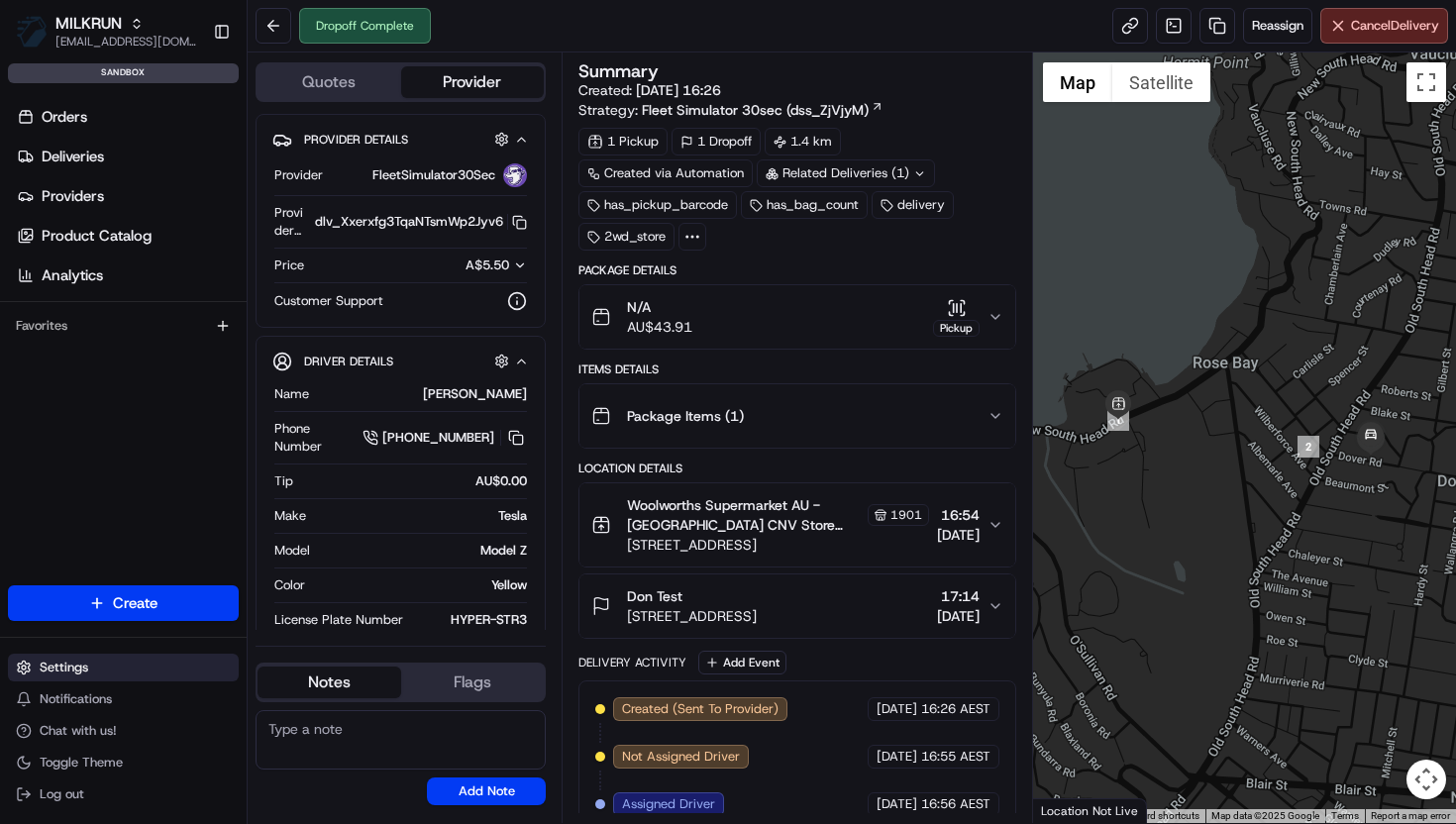 click on "Settings" at bounding box center [63, 668] 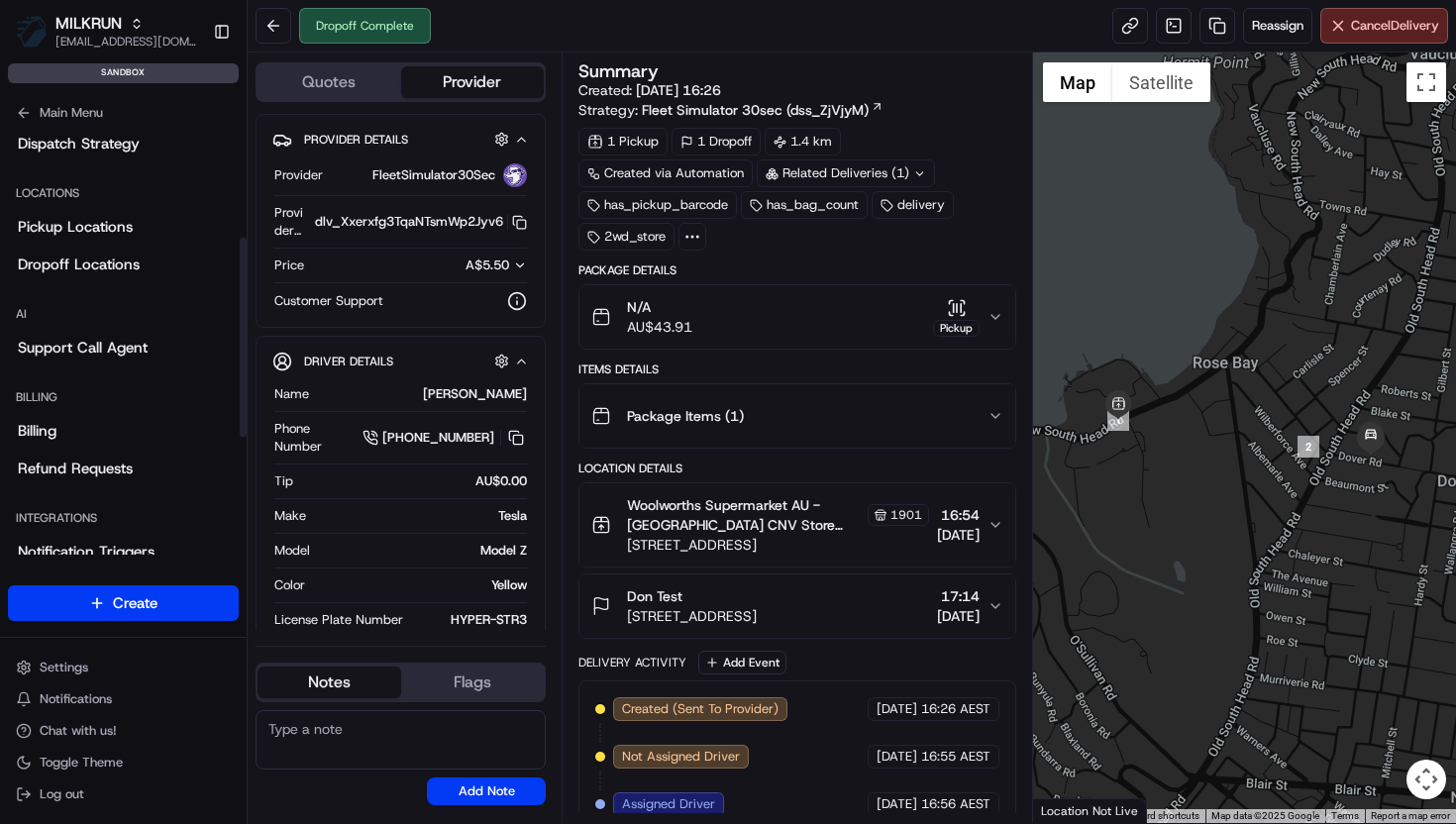 scroll, scrollTop: 493, scrollLeft: 0, axis: vertical 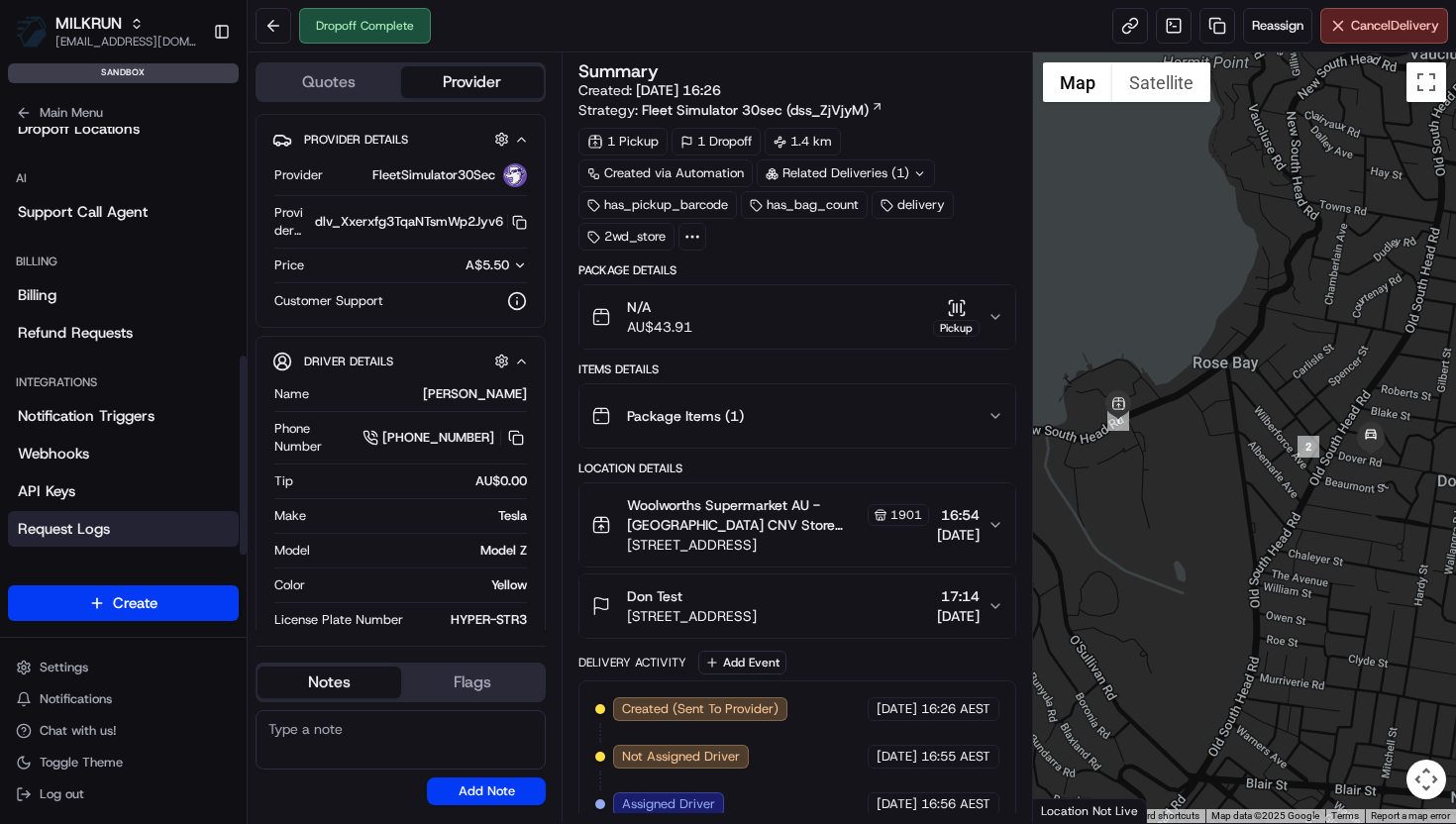 click on "Request Logs" at bounding box center (63, 529) 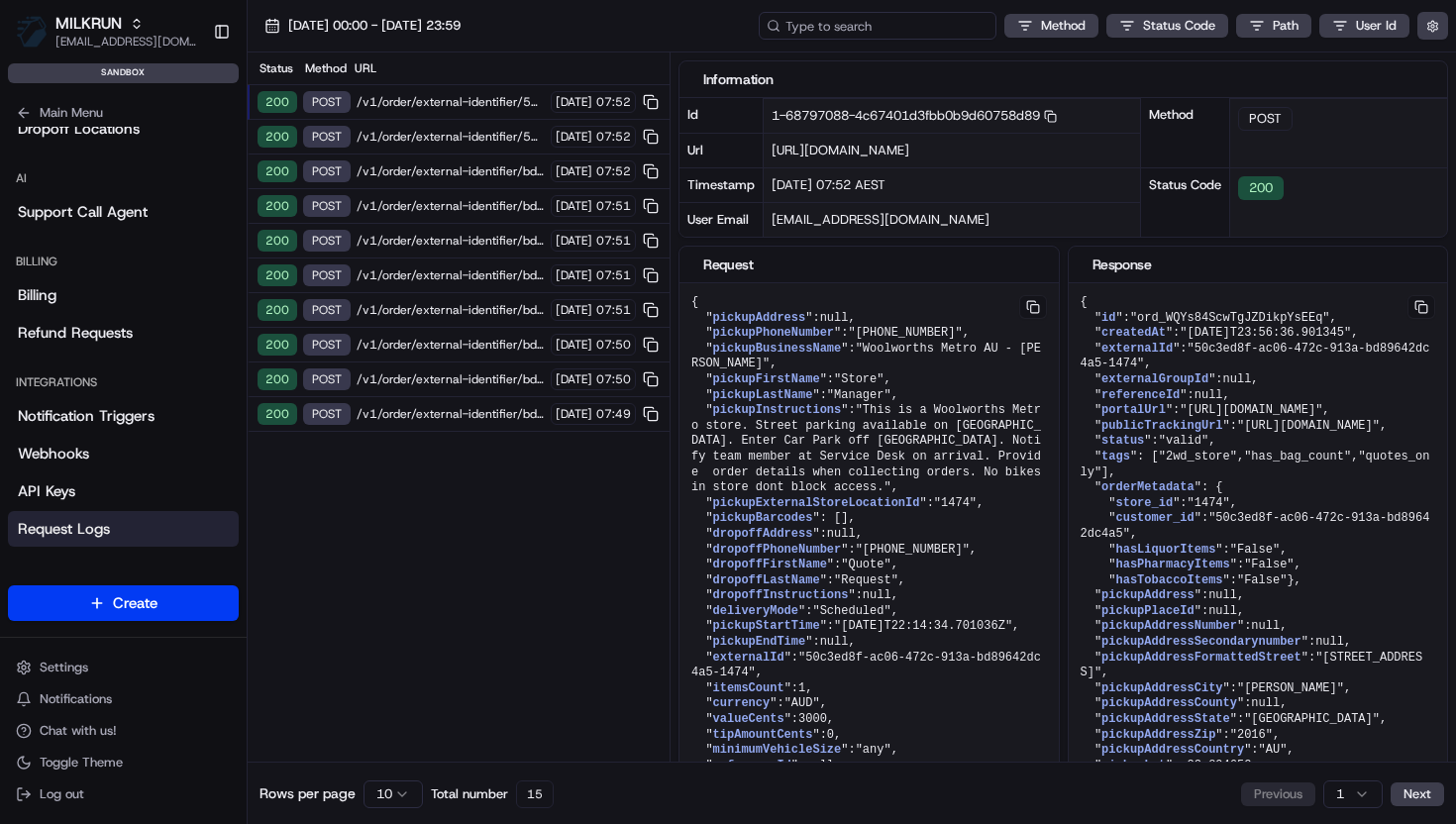 click at bounding box center (878, 26) 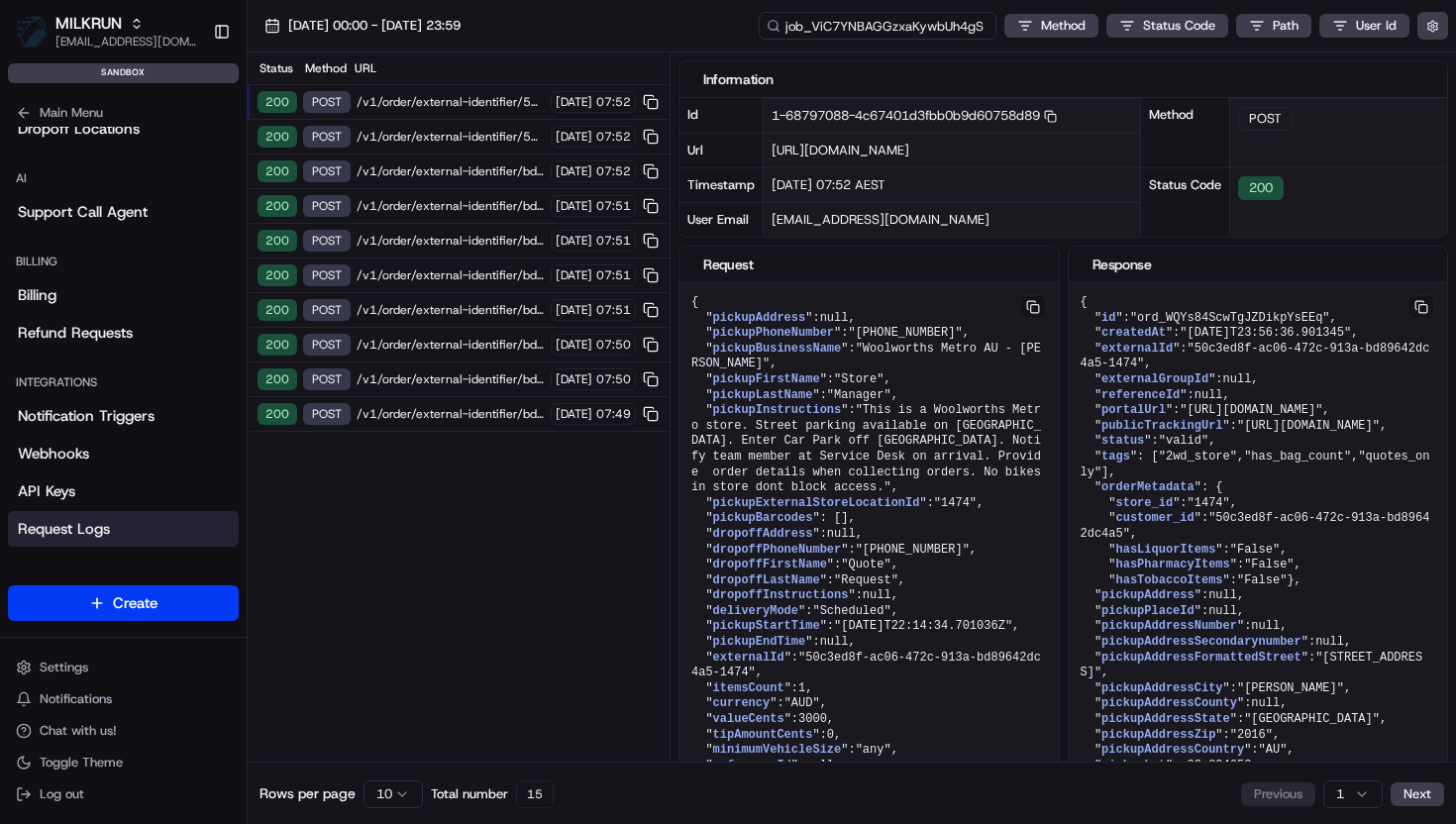 type on "job_ViC7YNBAGGzxaKywbUh4gS" 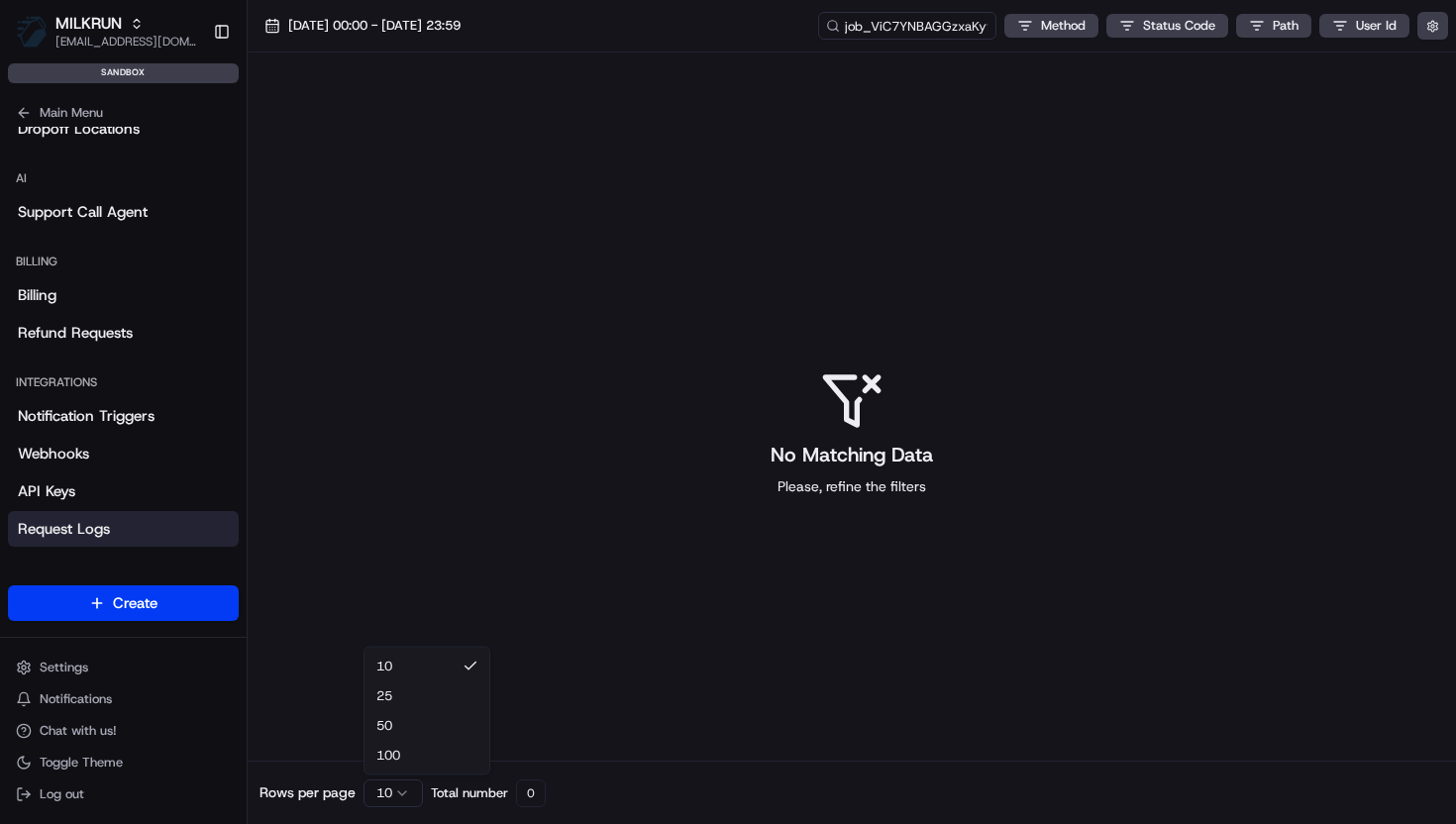 click on "MILKRUN vramasamy3@woolworths.com.au Toggle Sidebar sandbox Orders Deliveries Providers Product Catalog Analytics Favorites Main Menu Members & Organization Organization Users Roles Preferences Customization Tracking Orchestration Automations Dispatch Strategy Locations Pickup Locations Dropoff Locations AI Support Call Agent Billing Billing Refund Requests Integrations Notification Triggers Webhooks API Keys Request Logs Create Settings Notifications Chat with us! Toggle Theme Log out 18/07/2025 00:00 - 18/07/2025 23:59 job_ViC7YNBAGGzxaKywbUh4gS Method Status Code Path User Id No Matching Data Please, refine the filters Rows per page 10 Total number 0
10 25 50 100" at bounding box center [728, 412] 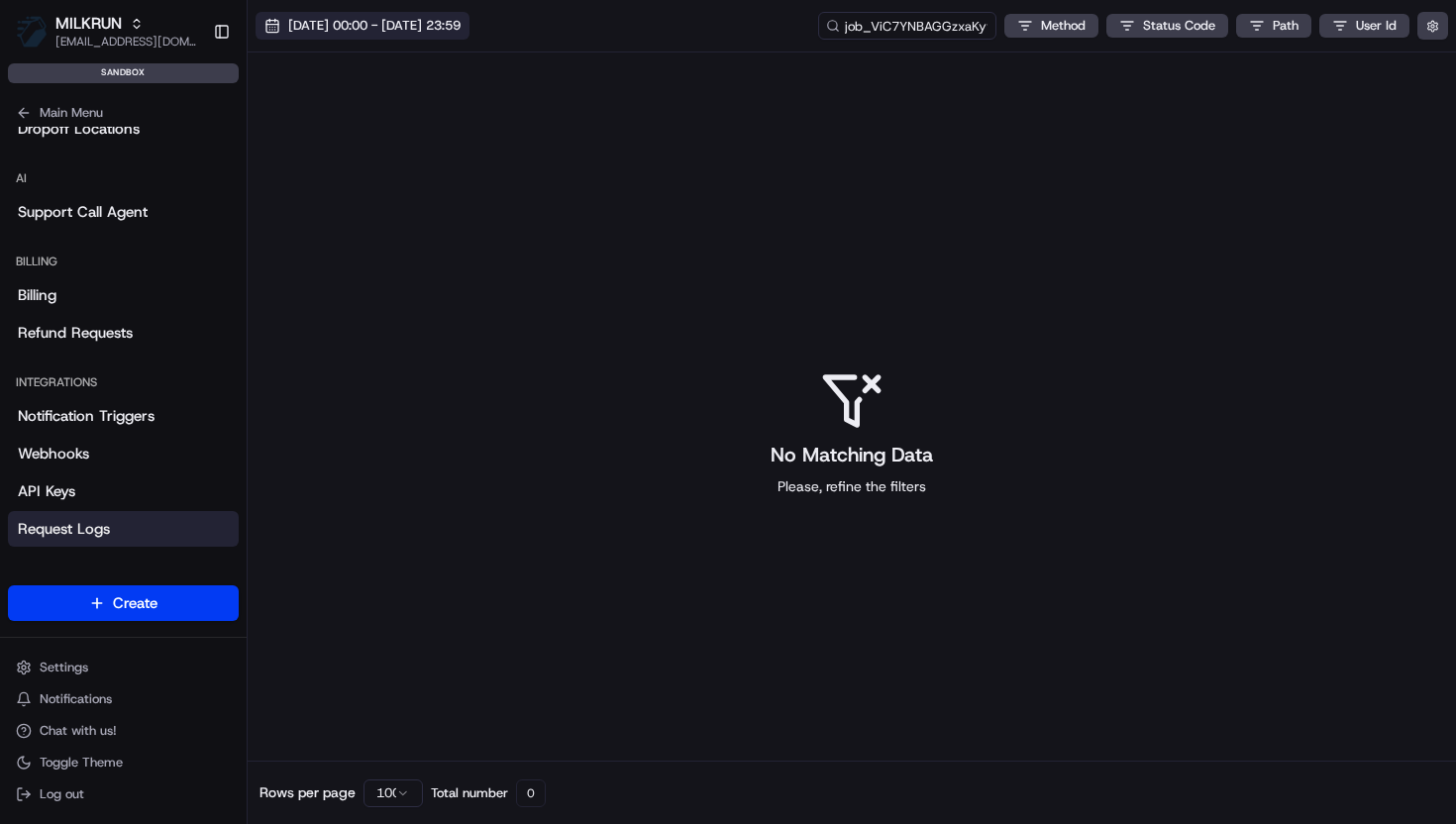 click on "[DATE] 00:00 - [DATE] 23:59" at bounding box center (374, 26) 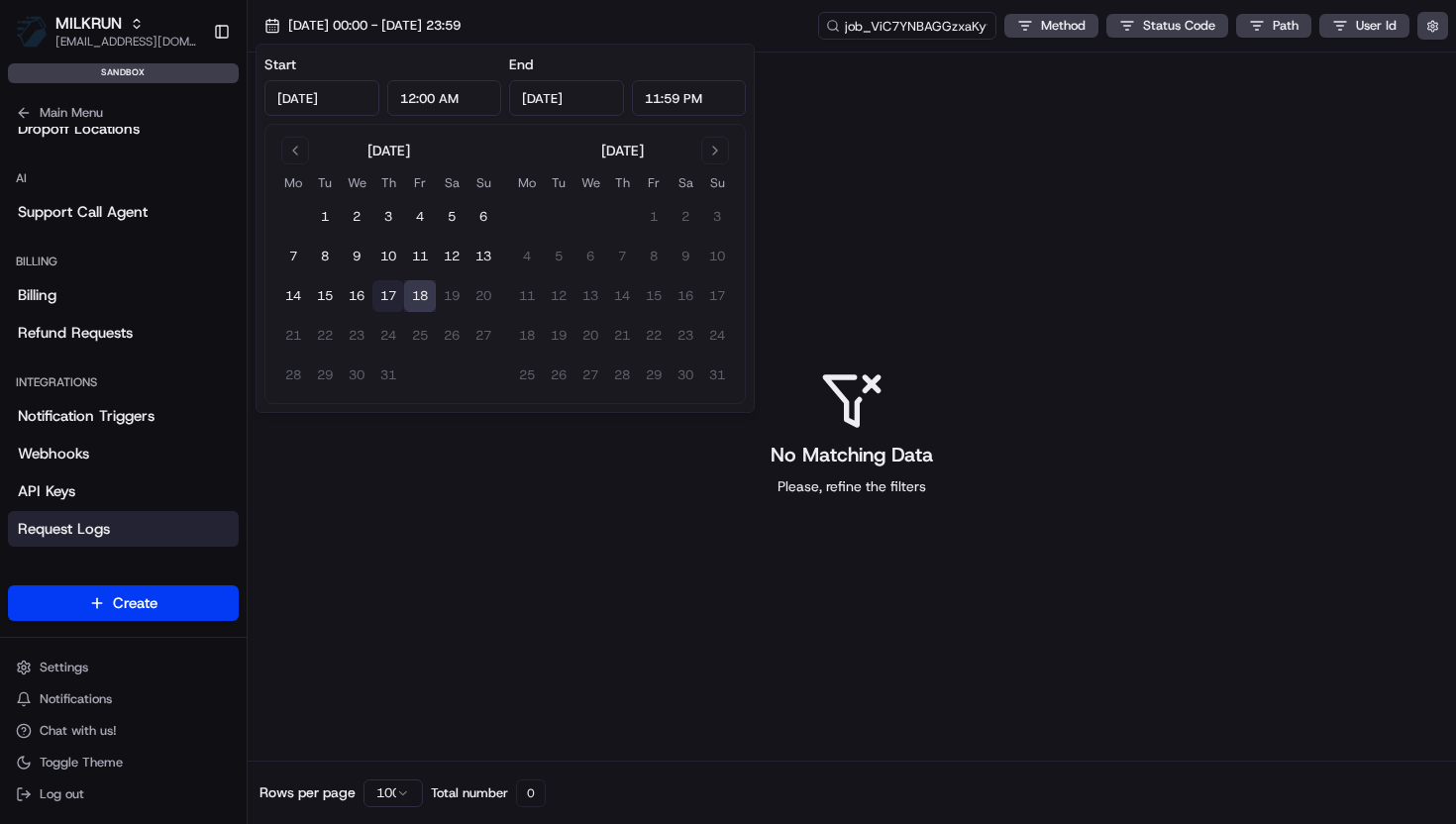 click on "17" at bounding box center (388, 296) 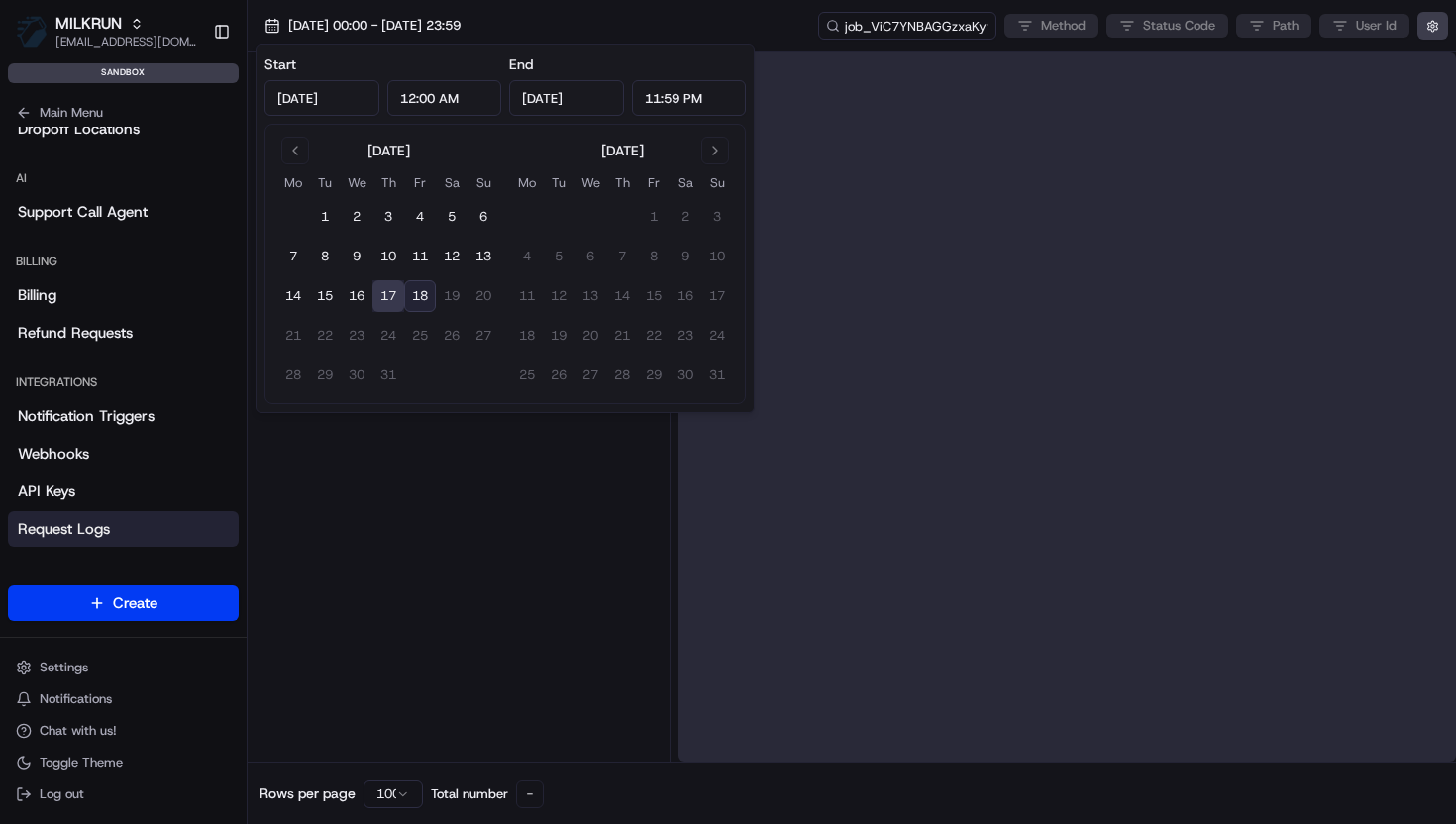 click on "18" at bounding box center (420, 296) 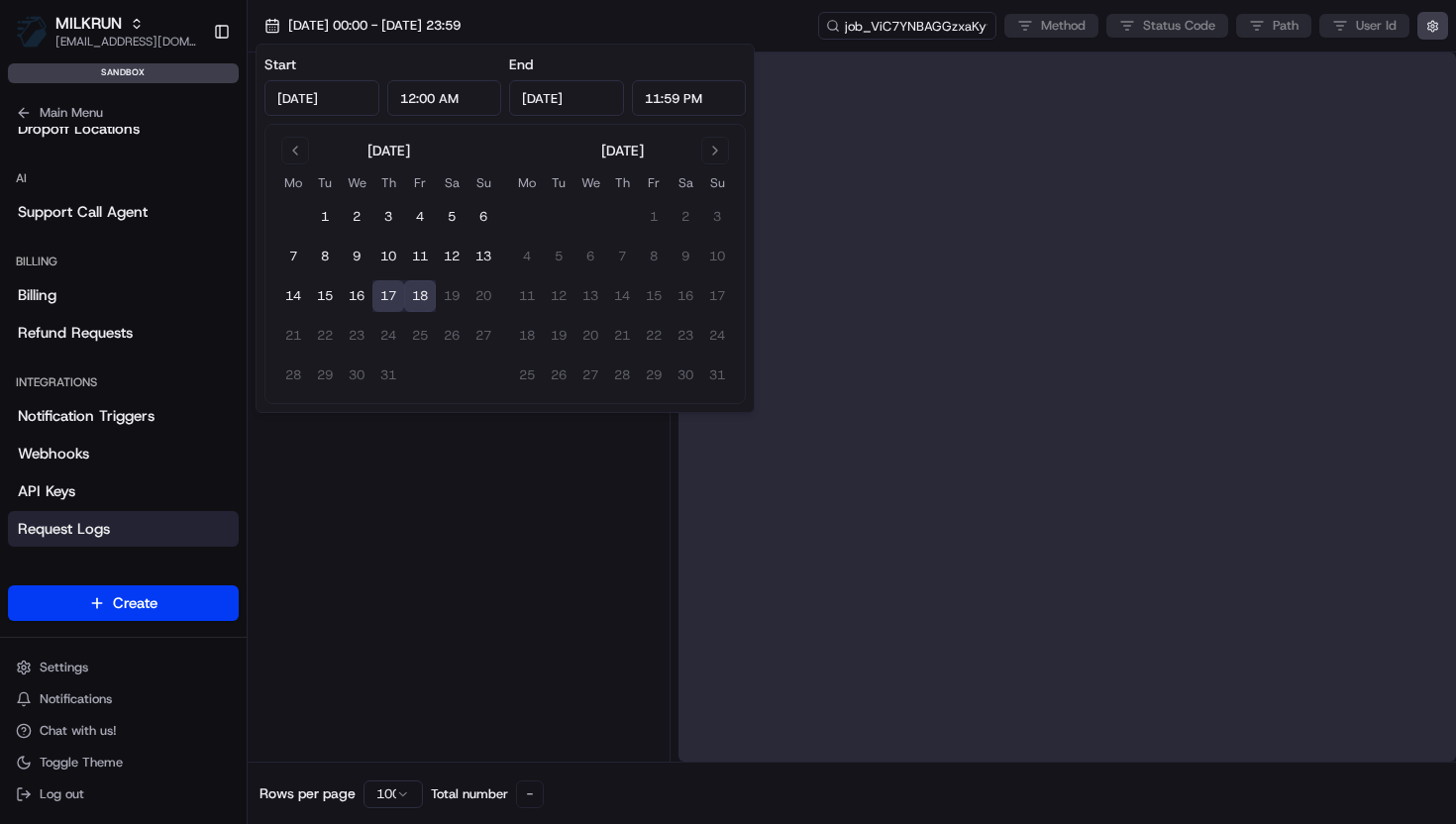 click at bounding box center (459, 407) 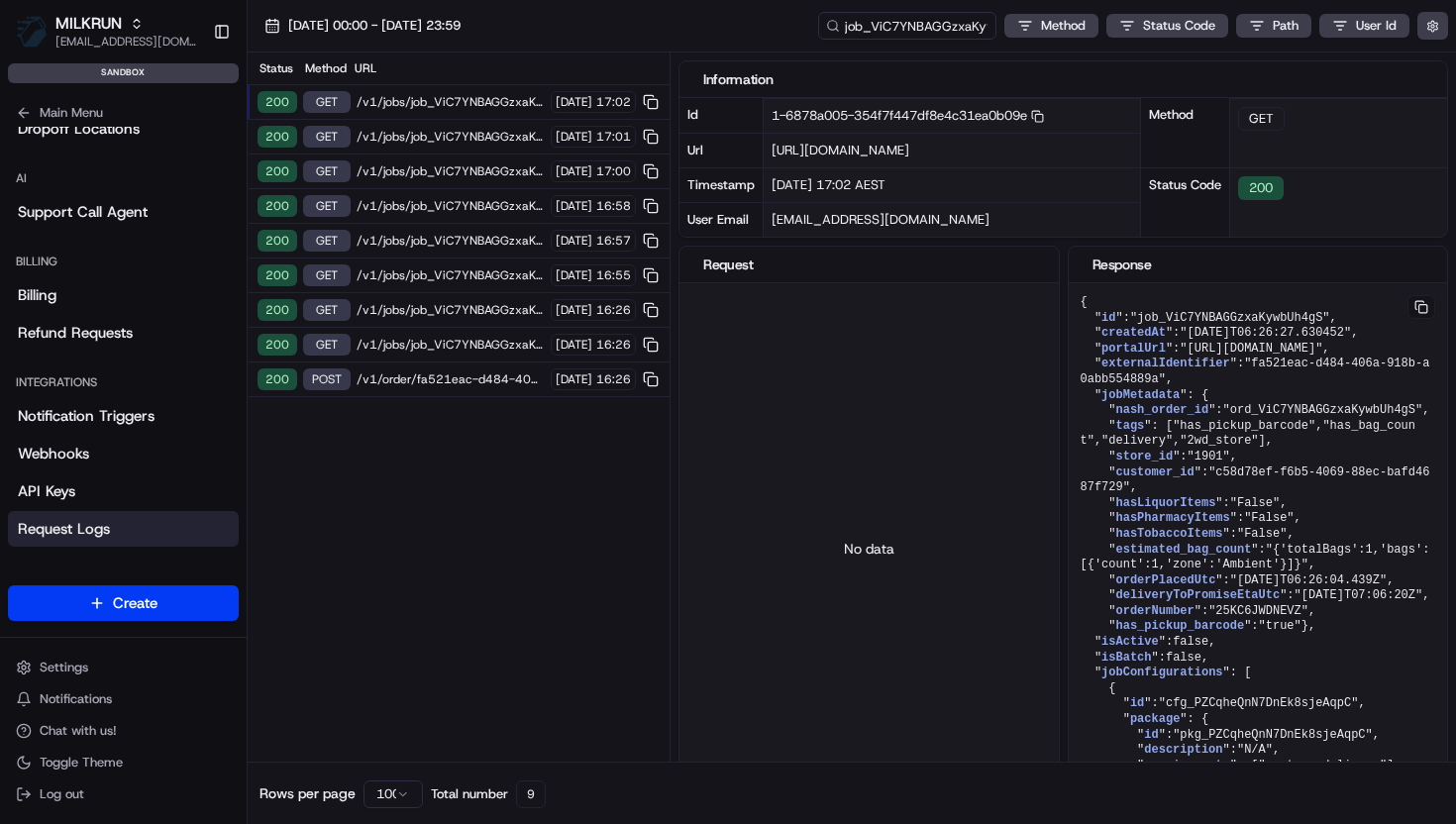 click on "/v1/order/fa521eac-d484-406a-918b-a0abb554889a/autodispatch" at bounding box center (451, 379) 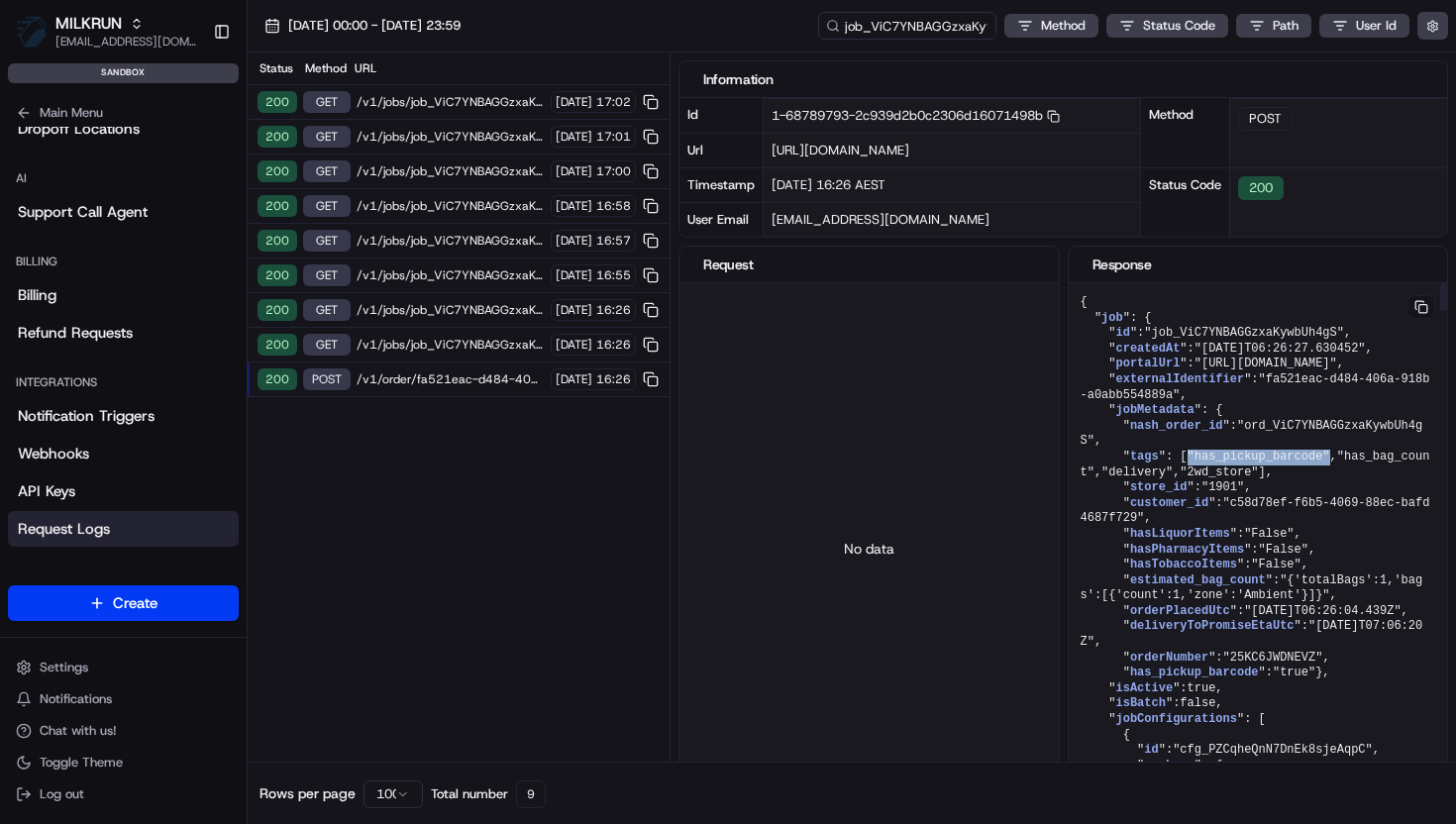 drag, startPoint x: 1138, startPoint y: 486, endPoint x: 1283, endPoint y: 482, distance: 145.05516 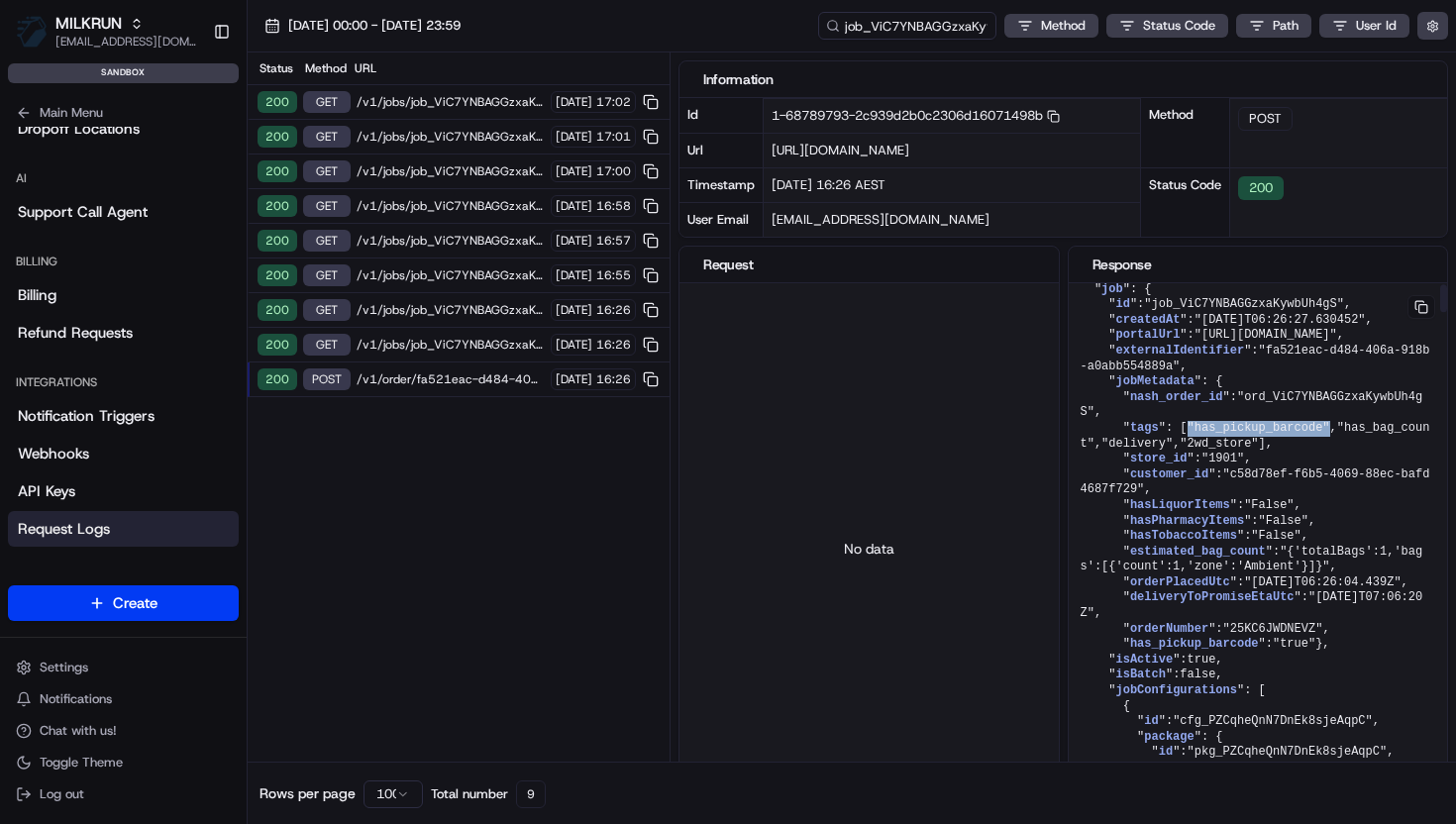 scroll, scrollTop: 0, scrollLeft: 0, axis: both 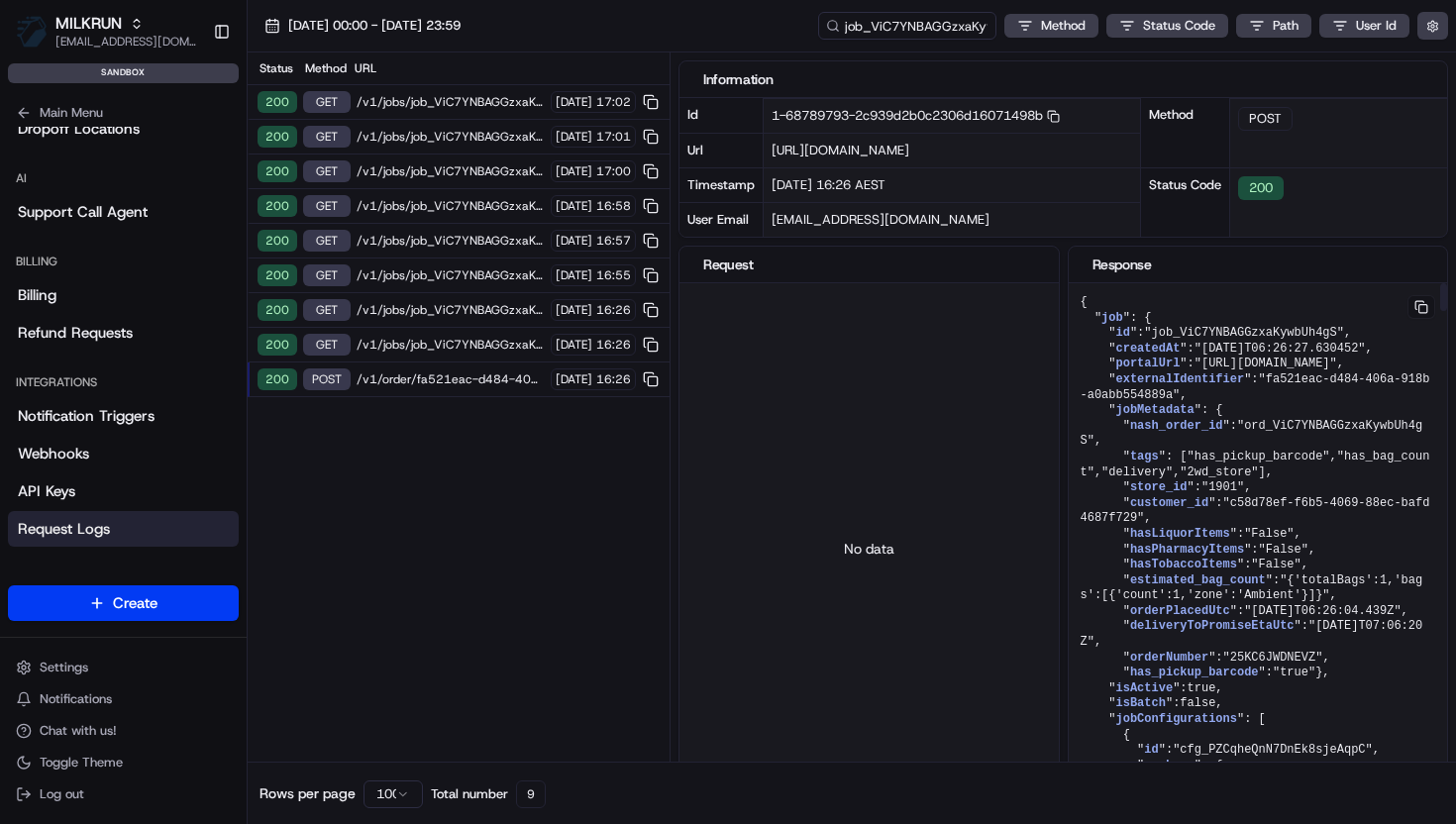 click on "{
" job ": {
" id ":  "job_ViC7YNBAGGzxaKywbUh4gS" ,
" createdAt ":  "2025-07-17T06:26:27.630452" ,
" portalUrl ":  "https://portal.sandbox.usenash.com/active/job_ViC7YNBAGGzxaKywbUh4gS" ,
" externalIdentifier ":  "fa521eac-d484-406a-918b-a0abb554889a" ,
" jobMetadata ": {
" nash_order_id ":  "ord_ViC7YNBAGGzxaKywbUh4gS" ,
" tags ": [
"has_pickup_barcode" ,
"has_bag_count" ,
"delivery" ,
"2wd_store"
],
" store_id ":  "1901" ,
" customer_id ":  "c58d78ef-f6b5-4069-88ec-bafd4687f729" ,
" hasLiquorItems ":  "False" ,
" hasPharmacyItems ":  "False" ,
" hasTobaccoItems ":  "False" ,
" estimated_bag_count ":  "{'totalBags':1,'bags':[{'count':1,'zone':'Ambient'}]}" ,
" orderPlacedUtc ":  "2025-07-17T06:26:04.439Z" ,
" deliveryToPromiseEtaUtc ":  "2025-07-17T07:06:20Z" ,
" orderNumber ":  "25KC6JWDNEVZ" ,
" has_pickup_barcode ":  "true"
},
" isActive ":  true ,
" ":  id" at bounding box center [1258, 4117] 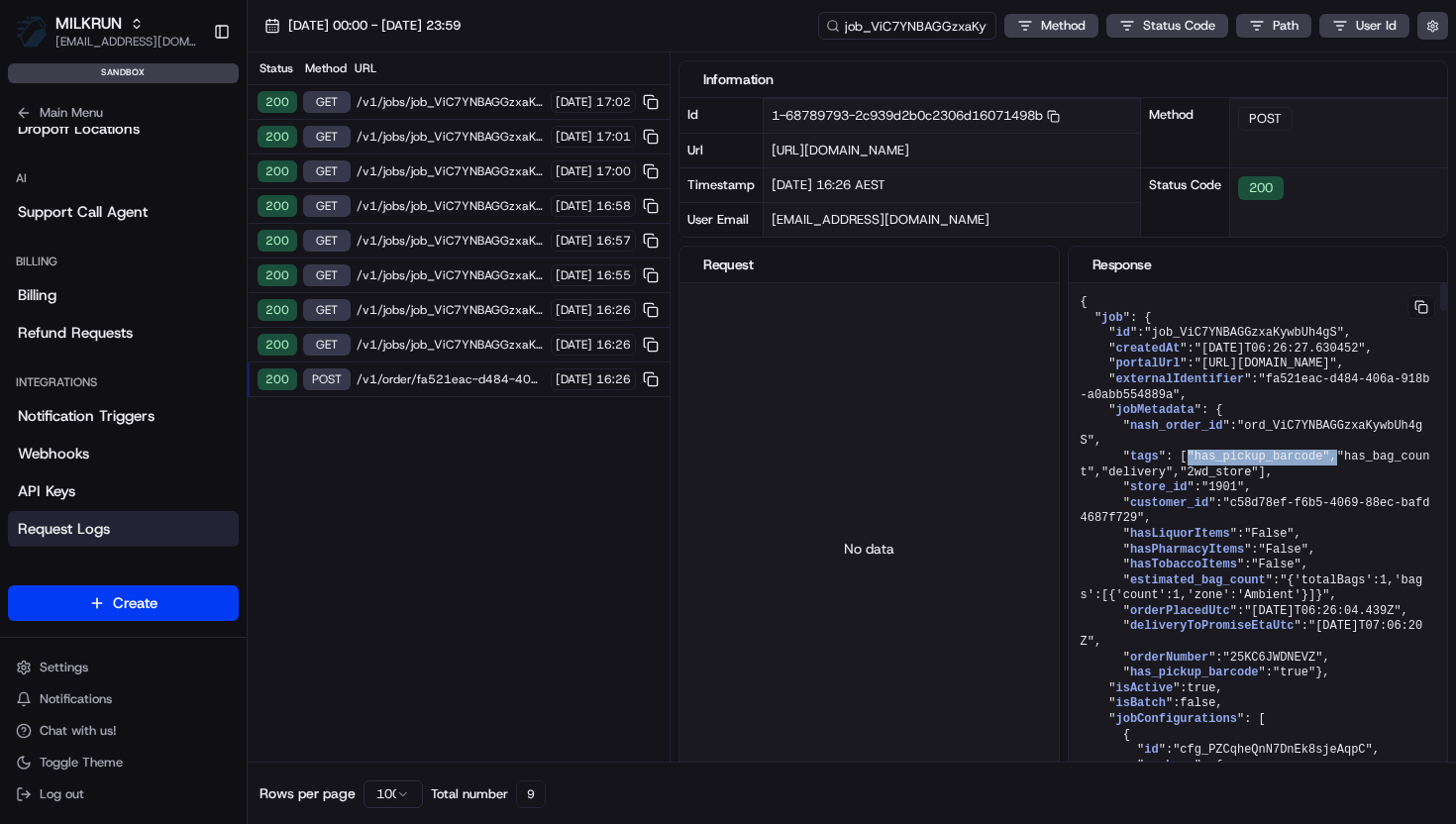 drag, startPoint x: 1138, startPoint y: 486, endPoint x: 1311, endPoint y: 485, distance: 173.00289 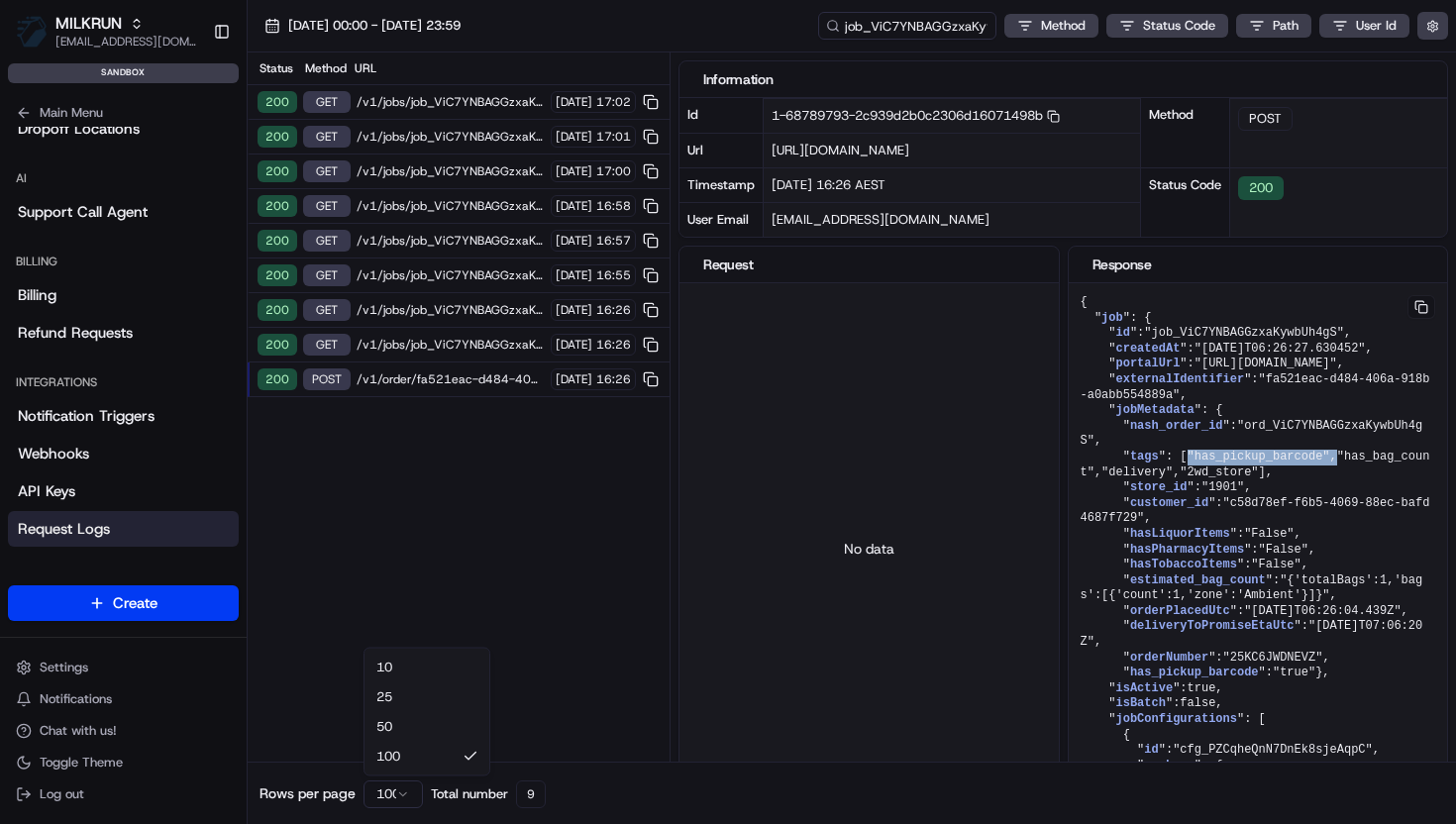 click on "MILKRUN vramasamy3@woolworths.com.au Toggle Sidebar sandbox Orders Deliveries Providers Product Catalog Analytics Favorites Main Menu Members & Organization Organization Users Roles Preferences Customization Tracking Orchestration Automations Dispatch Strategy Locations Pickup Locations Dropoff Locations AI Support Call Agent Billing Billing Refund Requests Integrations Notification Triggers Webhooks API Keys Request Logs Create Settings Notifications Chat with us! Toggle Theme Log out 17/07/2025 00:00 - 18/07/2025 23:59 job_ViC7YNBAGGzxaKywbUh4gS Method Status Code Path User Id Status Method URL 200 GET /v1/jobs/job_ViC7YNBAGGzxaKywbUh4gS 17/07/2025 17:02 200 GET /v1/jobs/job_ViC7YNBAGGzxaKywbUh4gS 17/07/2025 17:01 200 GET /v1/jobs/job_ViC7YNBAGGzxaKywbUh4gS 17/07/2025 17:00 200 GET /v1/jobs/job_ViC7YNBAGGzxaKywbUh4gS 17/07/2025 16:58 200 GET /v1/jobs/job_ViC7YNBAGGzxaKywbUh4gS 17/07/2025 16:57 200 GET /v1/jobs/job_ViC7YNBAGGzxaKywbUh4gS 17/07/2025 16:55 200 GET 17/07/2025 16:26 200 GET 16:26" at bounding box center [728, 412] 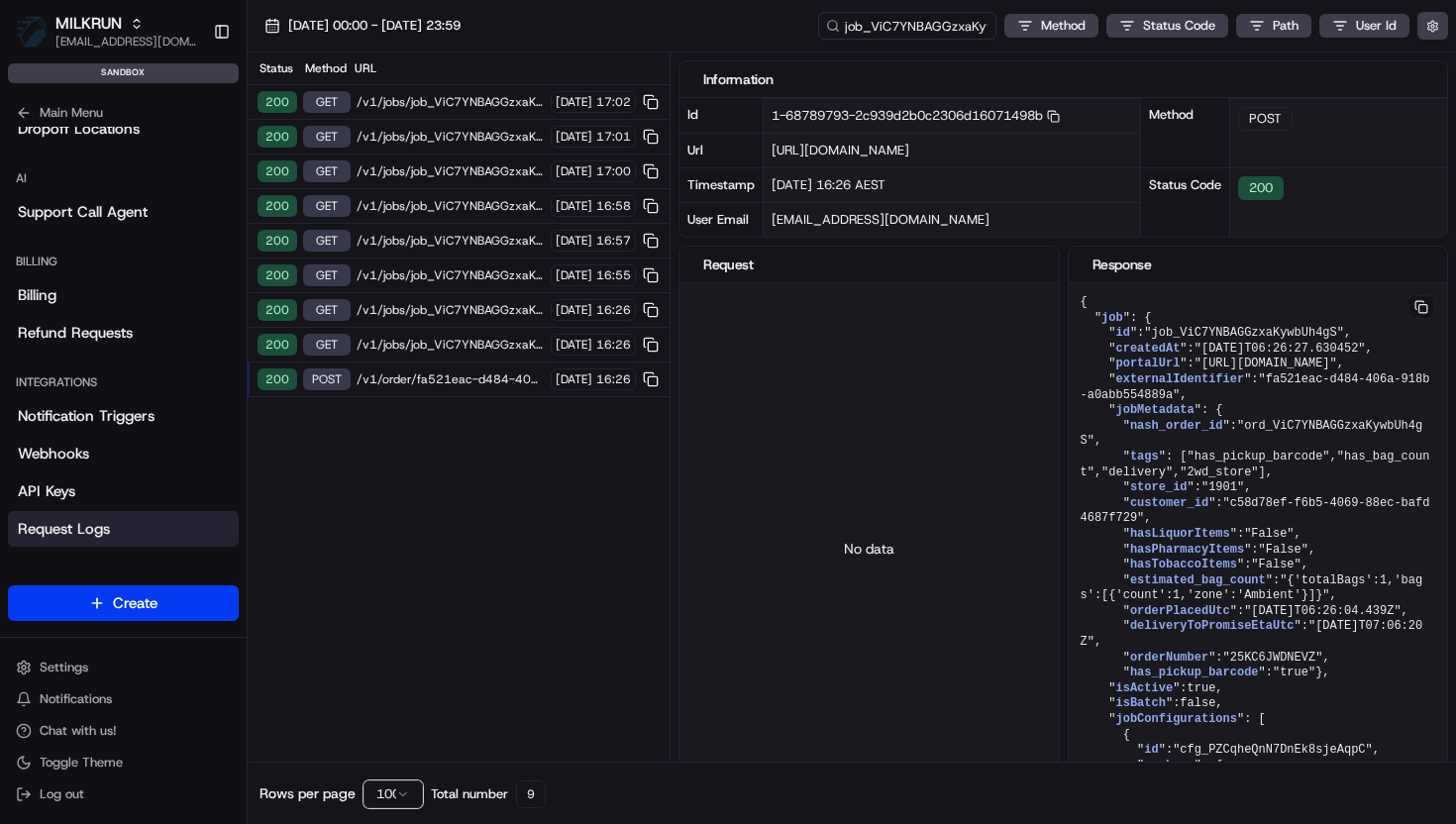 click on "MILKRUN vramasamy3@woolworths.com.au Toggle Sidebar sandbox Orders Deliveries Providers Product Catalog Analytics Favorites Main Menu Members & Organization Organization Users Roles Preferences Customization Tracking Orchestration Automations Dispatch Strategy Locations Pickup Locations Dropoff Locations AI Support Call Agent Billing Billing Refund Requests Integrations Notification Triggers Webhooks API Keys Request Logs Create Settings Notifications Chat with us! Toggle Theme Log out 17/07/2025 00:00 - 18/07/2025 23:59 job_ViC7YNBAGGzxaKywbUh4gS Method Status Code Path User Id Status Method URL 200 GET /v1/jobs/job_ViC7YNBAGGzxaKywbUh4gS 17/07/2025 17:02 200 GET /v1/jobs/job_ViC7YNBAGGzxaKywbUh4gS 17/07/2025 17:01 200 GET /v1/jobs/job_ViC7YNBAGGzxaKywbUh4gS 17/07/2025 17:00 200 GET /v1/jobs/job_ViC7YNBAGGzxaKywbUh4gS 17/07/2025 16:58 200 GET /v1/jobs/job_ViC7YNBAGGzxaKywbUh4gS 17/07/2025 16:57 200 GET /v1/jobs/job_ViC7YNBAGGzxaKywbUh4gS 17/07/2025 16:55 200 GET 17/07/2025 16:26 200 GET 16:26" at bounding box center [728, 412] 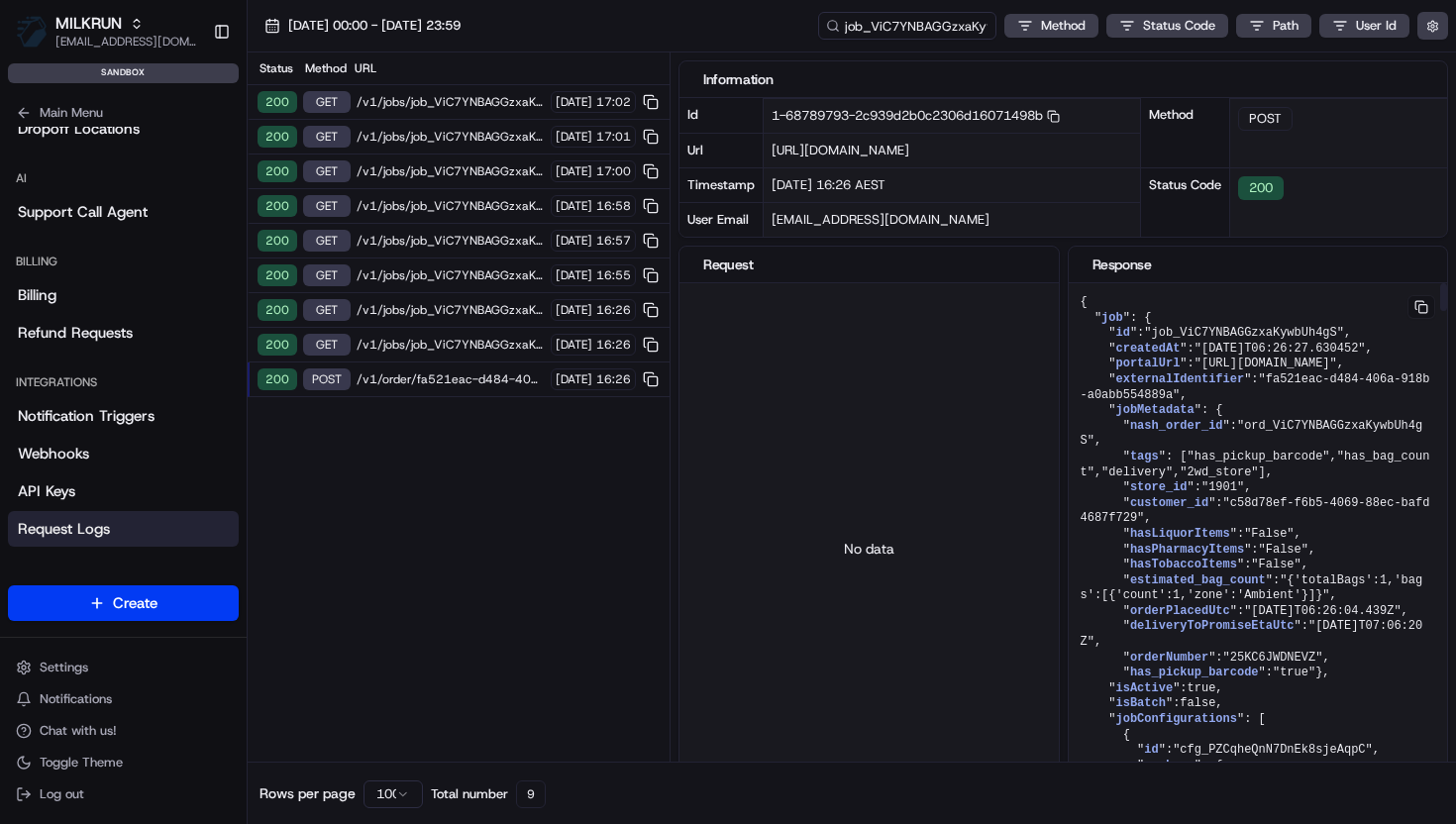 drag, startPoint x: 1128, startPoint y: 489, endPoint x: 1322, endPoint y: 489, distance: 194 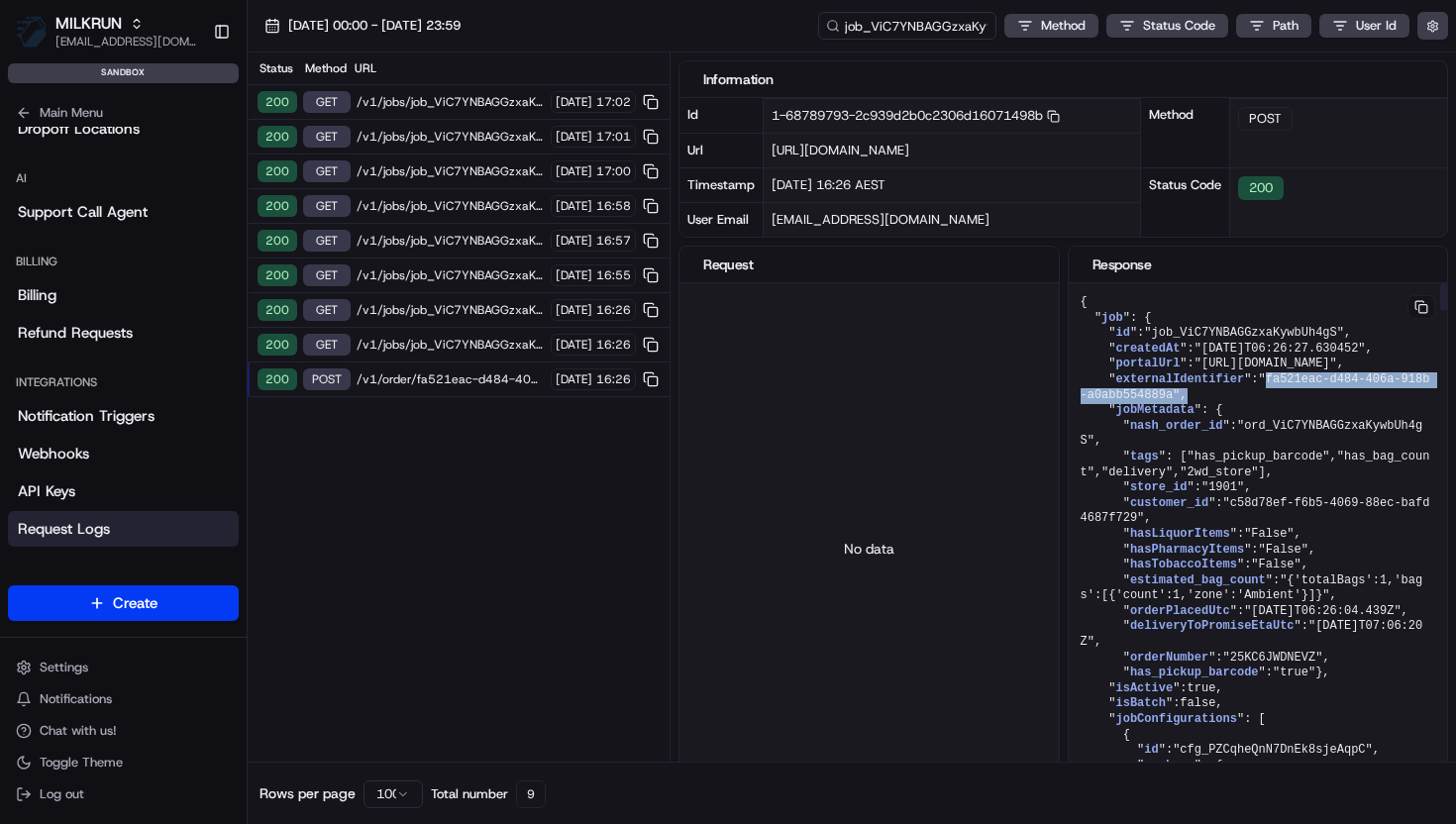 drag, startPoint x: 1277, startPoint y: 393, endPoint x: 1279, endPoint y: 409, distance: 16.124515 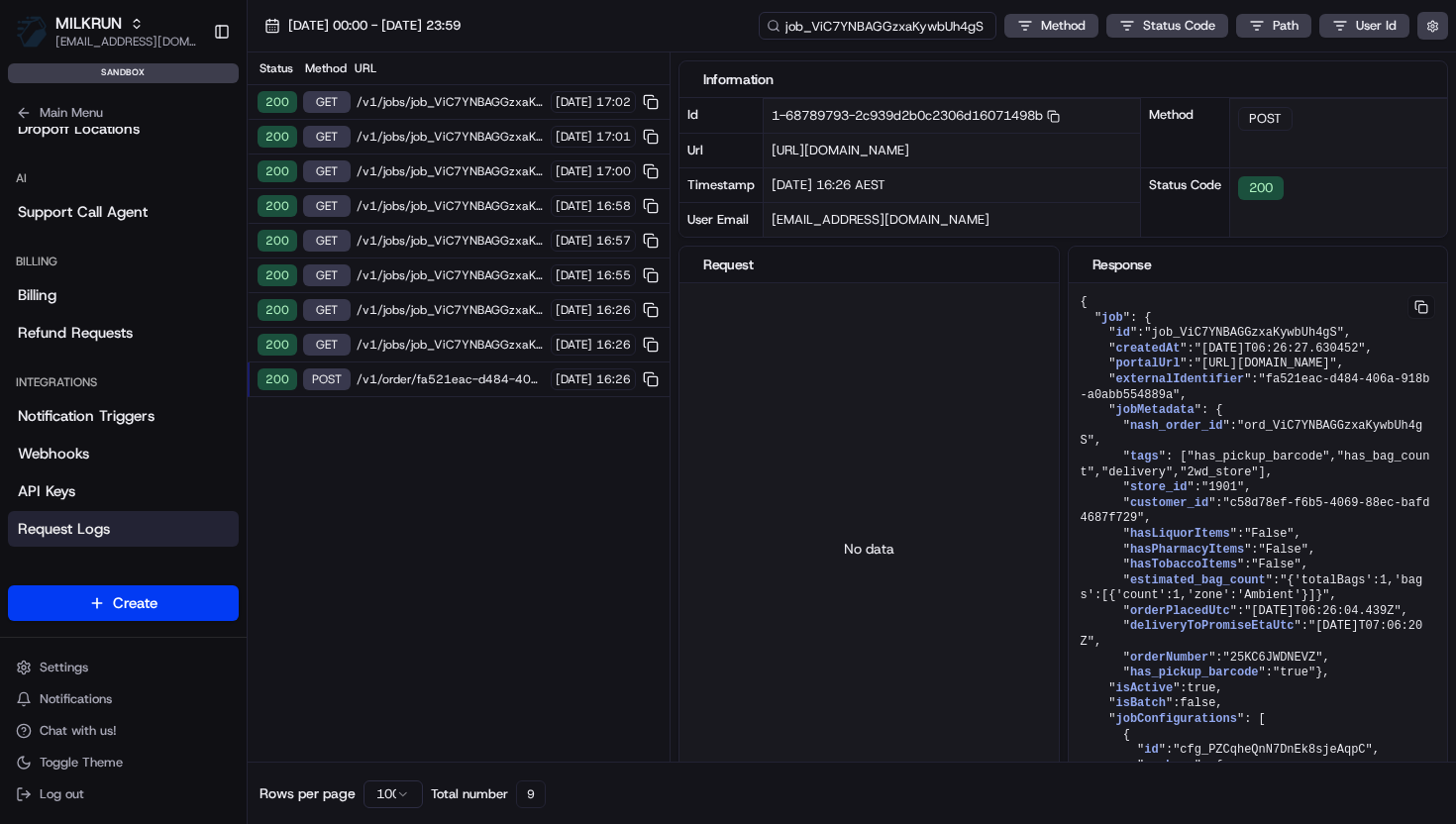 click on "job_ViC7YNBAGGzxaKywbUh4gS" at bounding box center (878, 26) 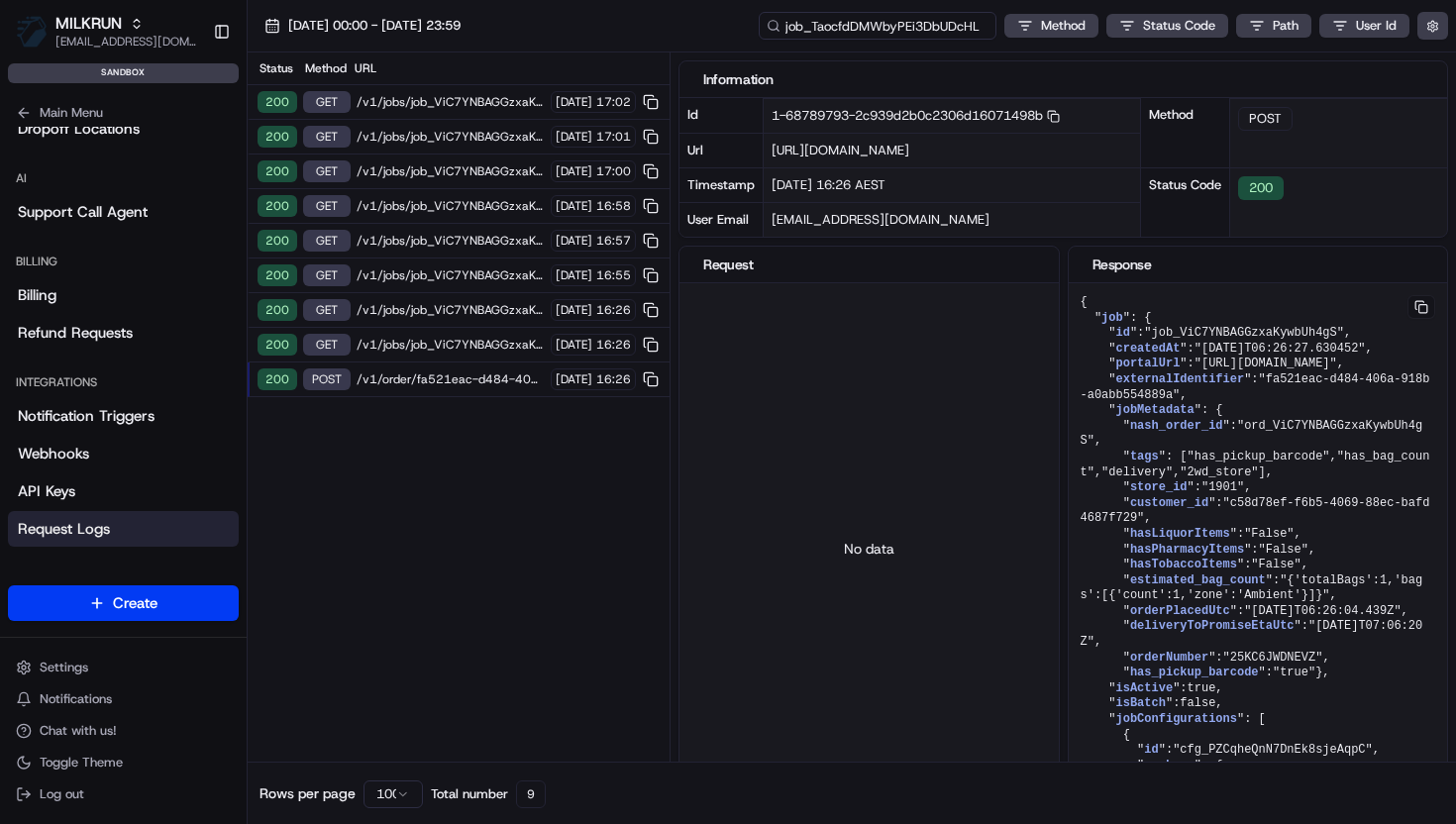 type on "job_TaocfdDMWbyPEi3DbUDcHL" 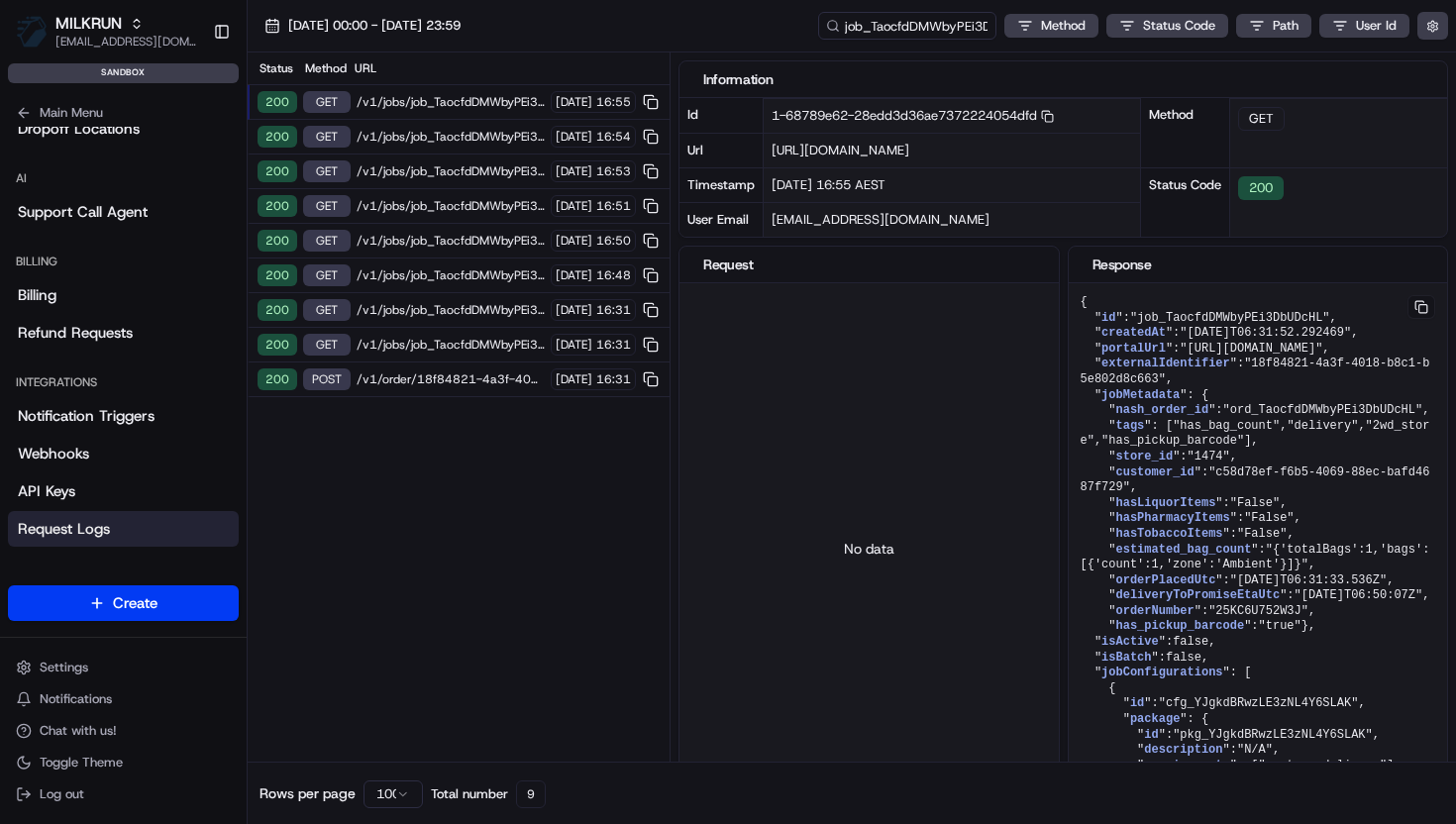 click on "/v1/order/18f84821-4a3f-4018-b8c1-b5e802d8c663/autodispatch" at bounding box center (451, 379) 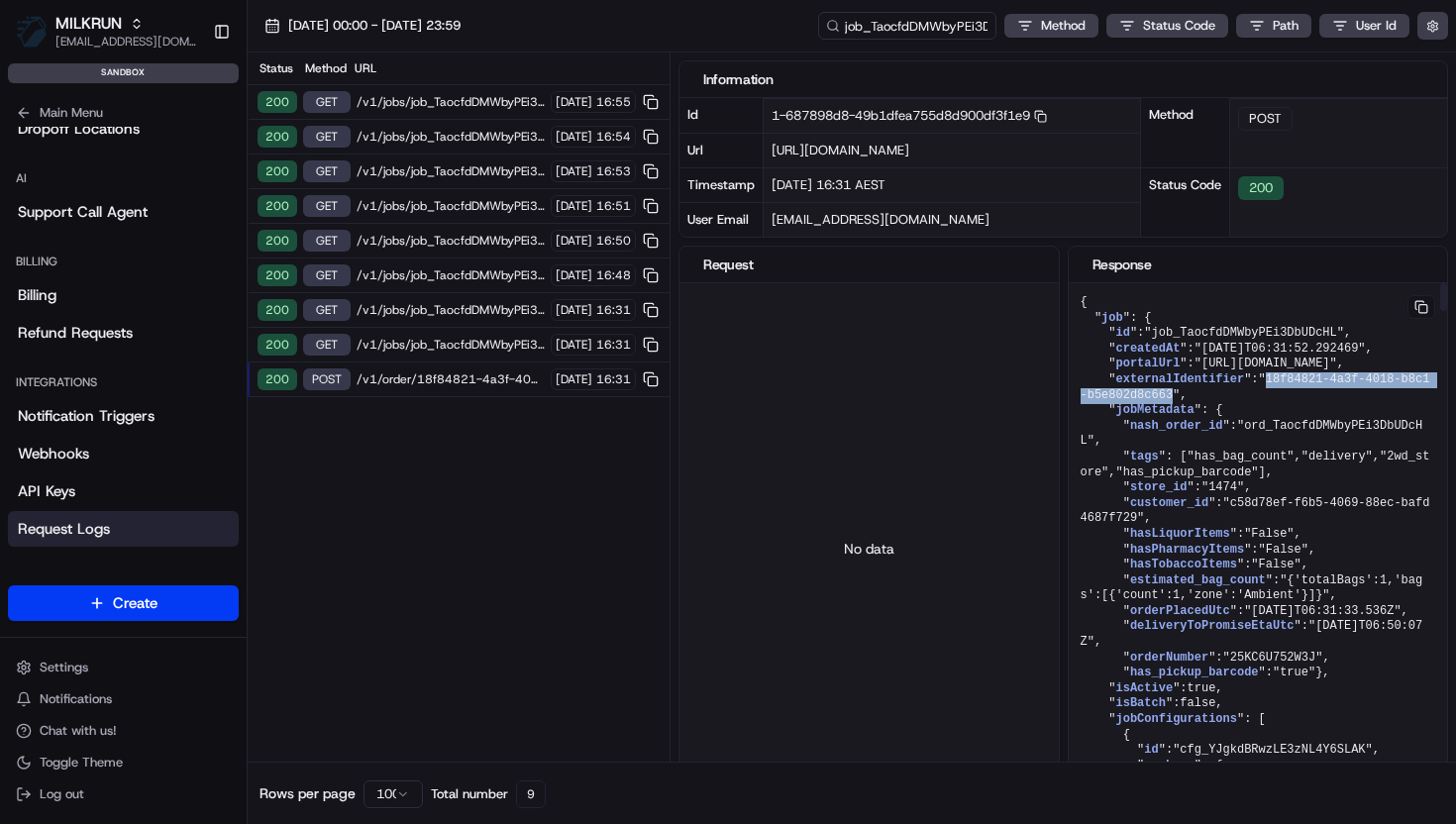 drag, startPoint x: 1275, startPoint y: 400, endPoint x: 1182, endPoint y: 415, distance: 94.201911 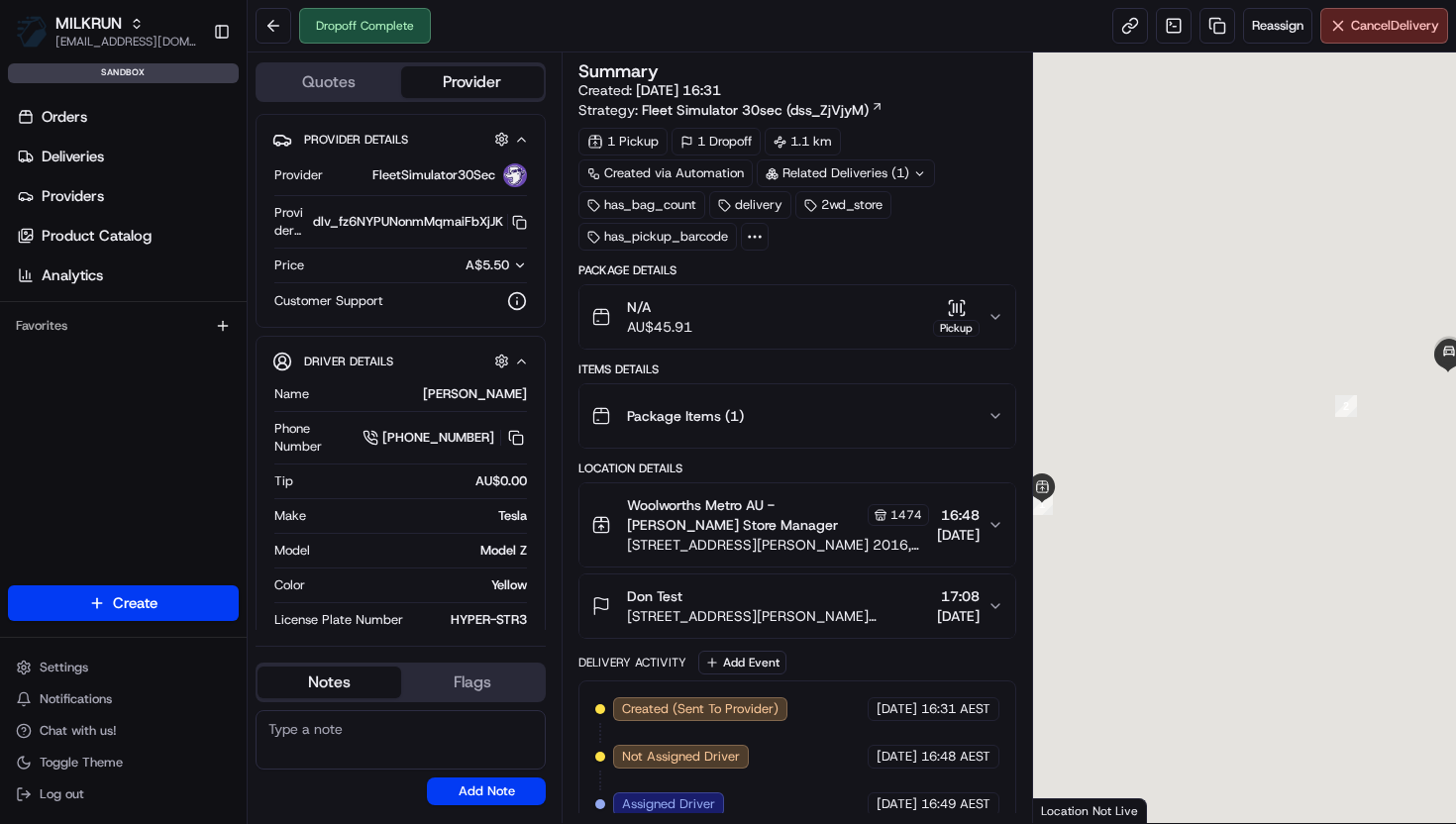 scroll, scrollTop: 0, scrollLeft: 0, axis: both 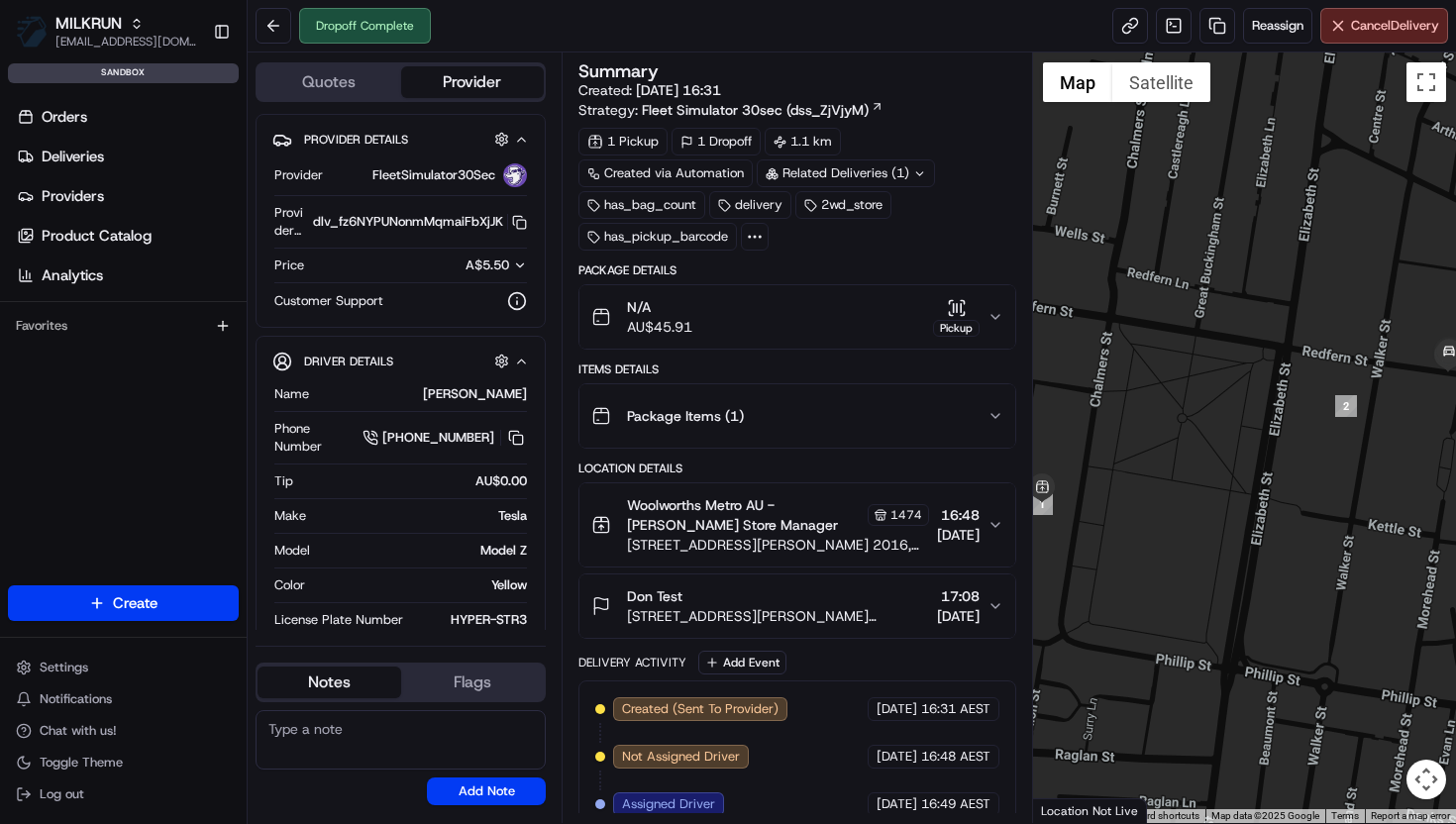 click on "N/A AU$ 45.91 Pickup" at bounding box center (789, 317) 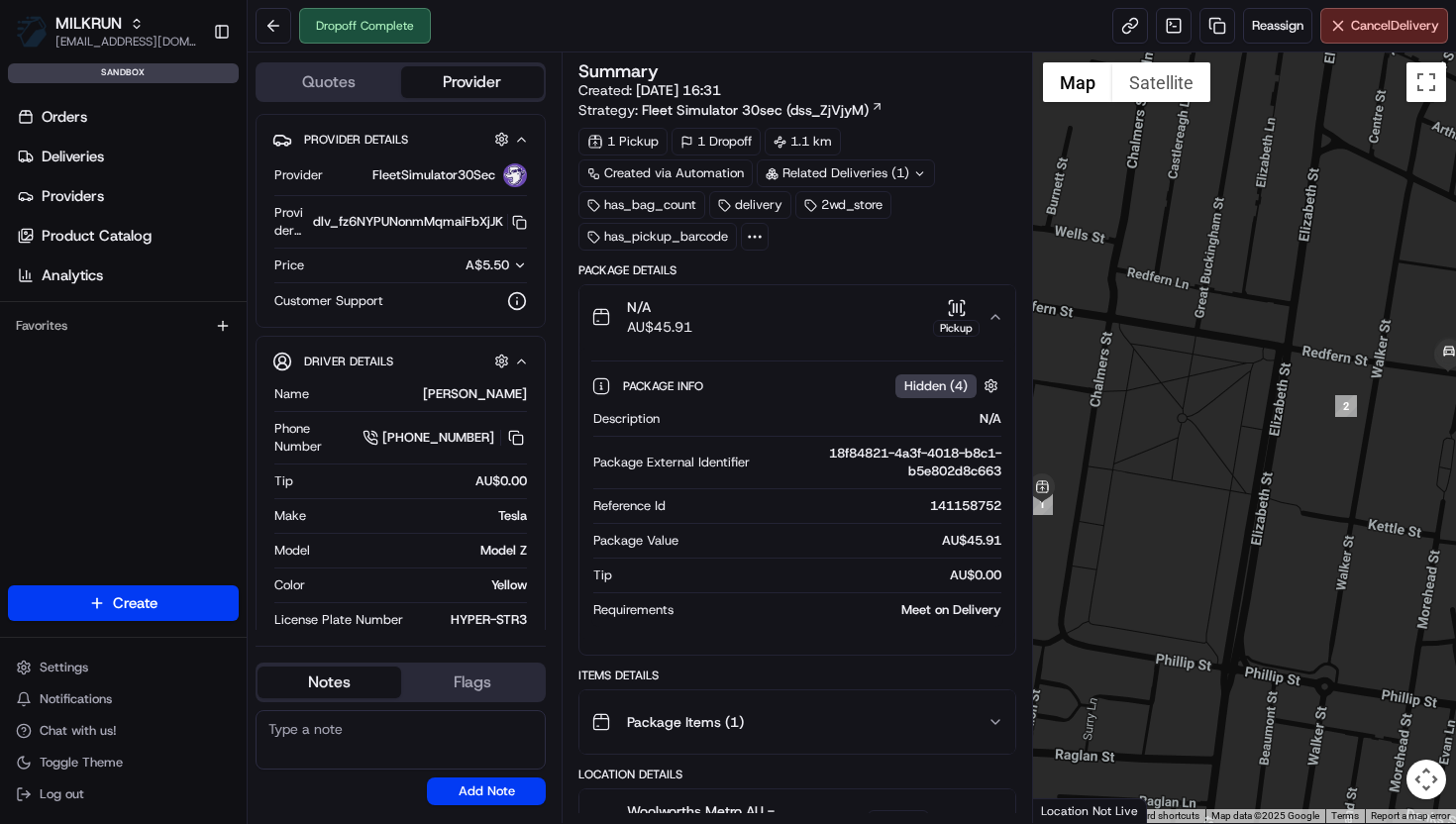click on "N/A AU$ 45.91 Pickup" at bounding box center [789, 317] 